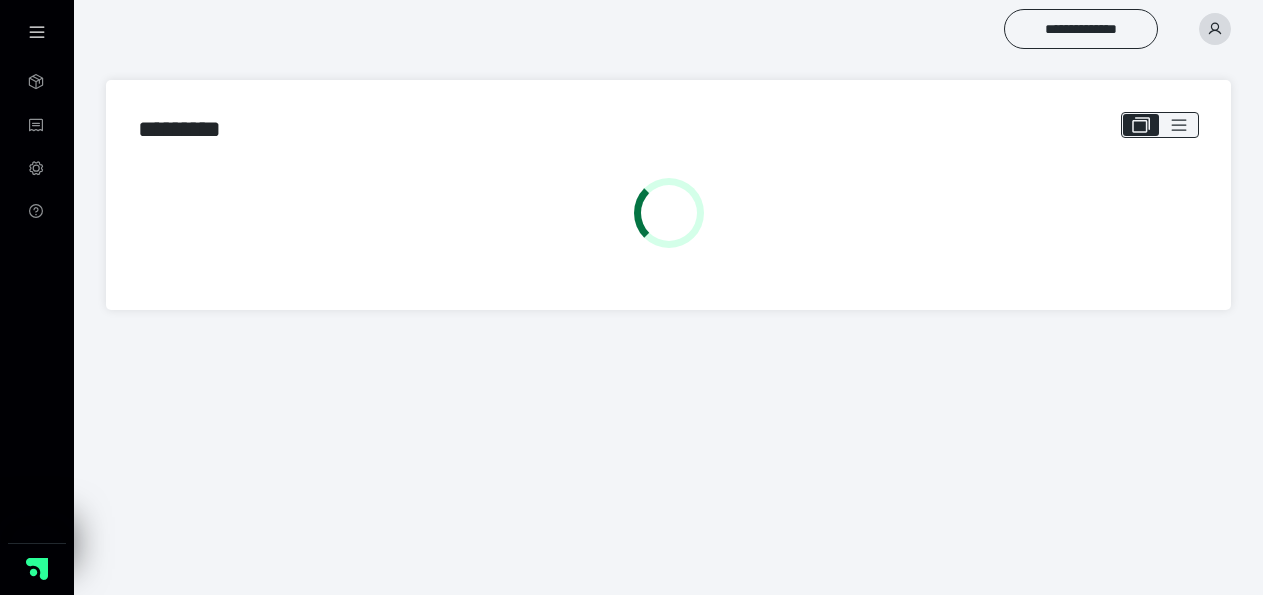 scroll, scrollTop: 0, scrollLeft: 0, axis: both 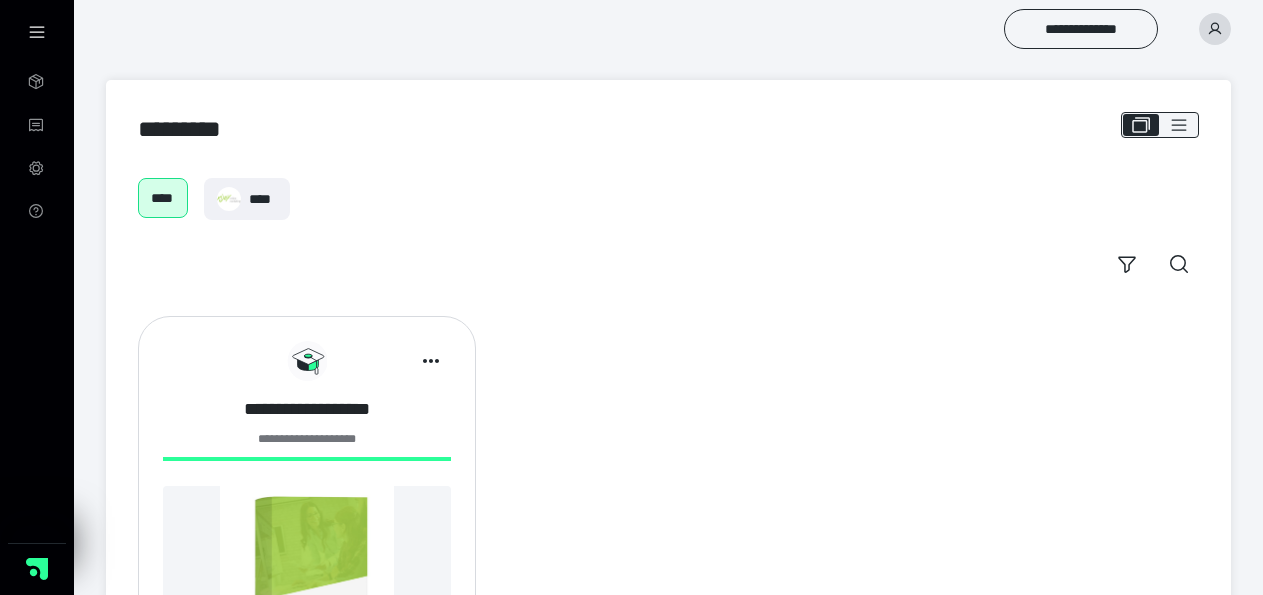 click on "**********" at bounding box center (307, 409) 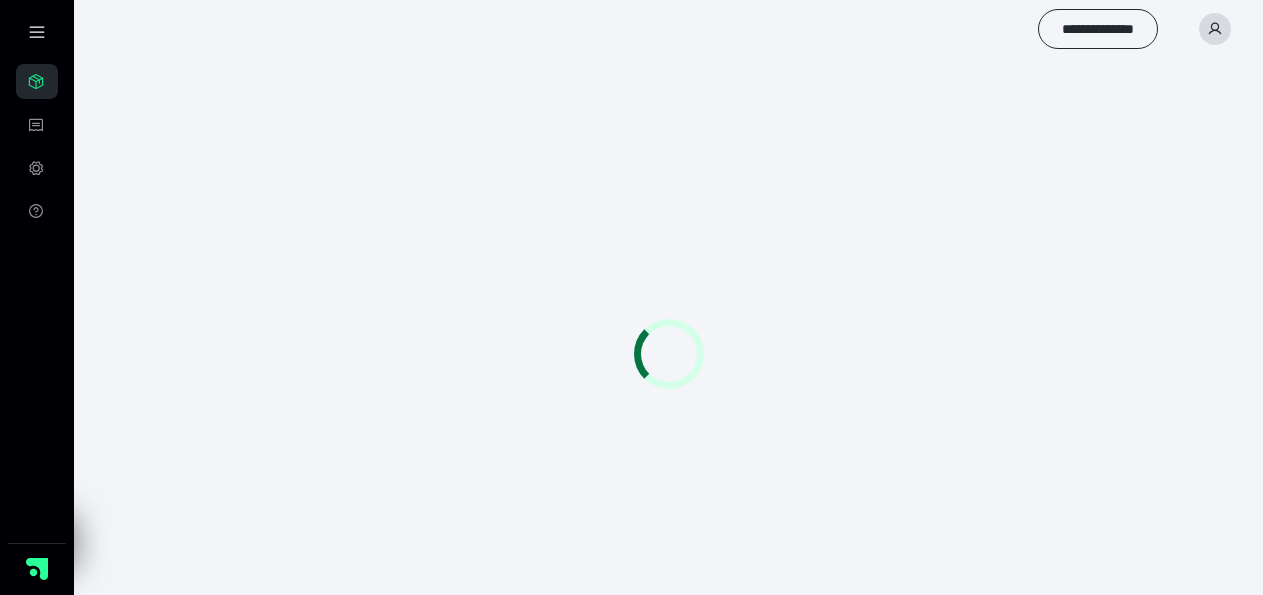 scroll, scrollTop: 0, scrollLeft: 0, axis: both 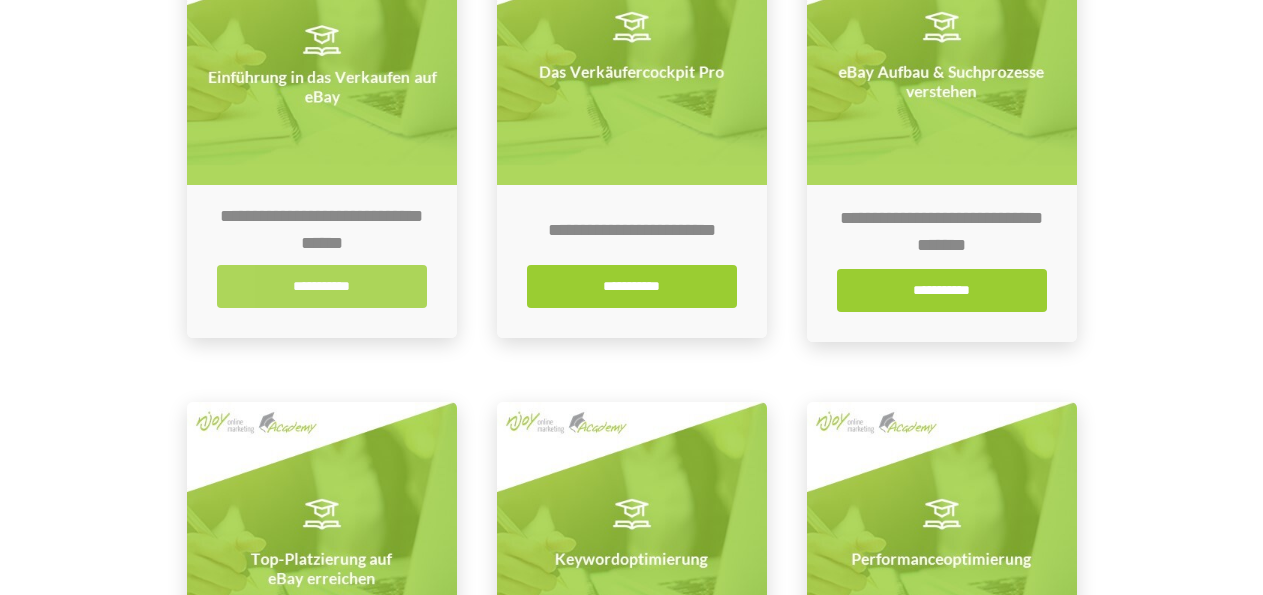 click on "**********" at bounding box center (322, 286) 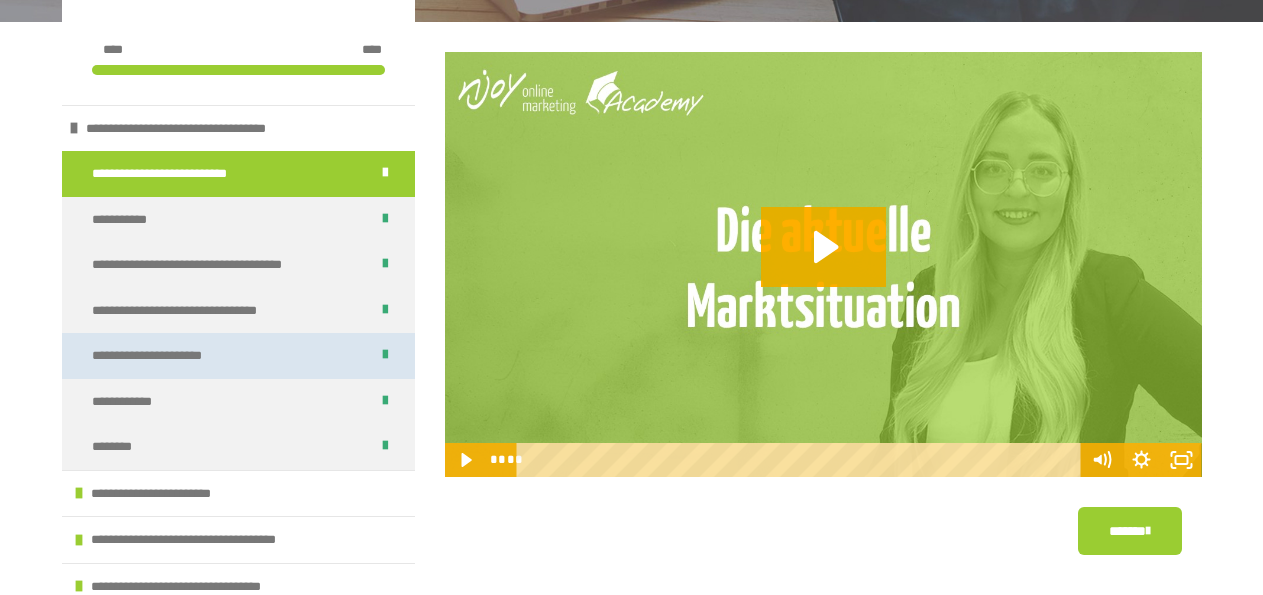 scroll, scrollTop: 353, scrollLeft: 0, axis: vertical 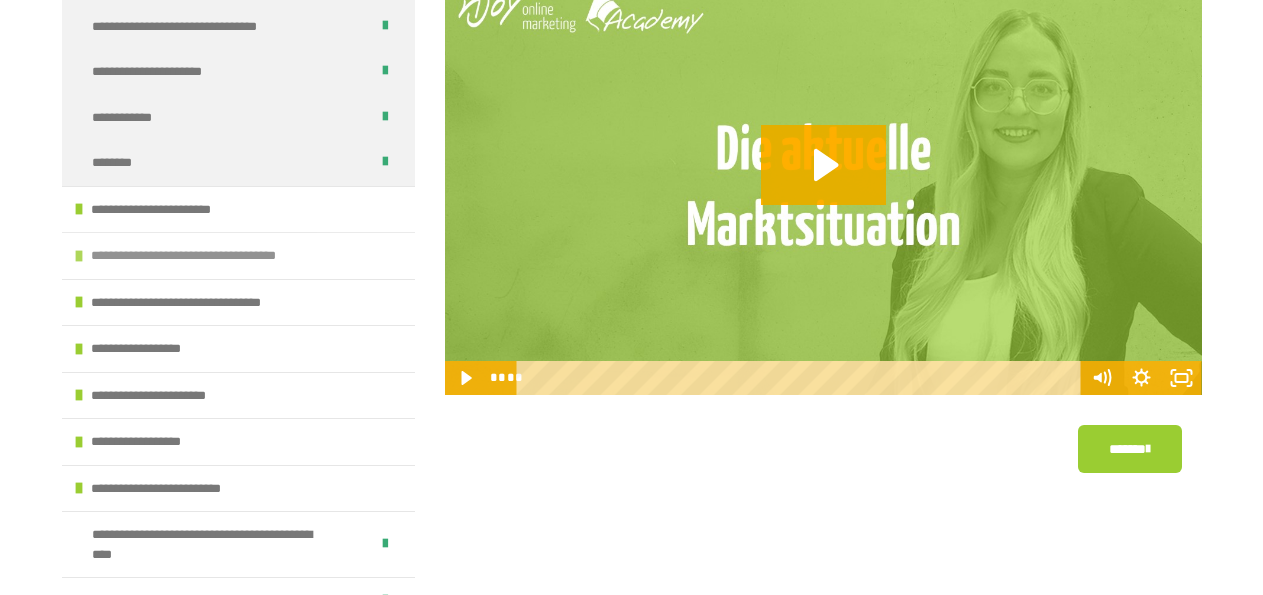 click at bounding box center [79, 256] 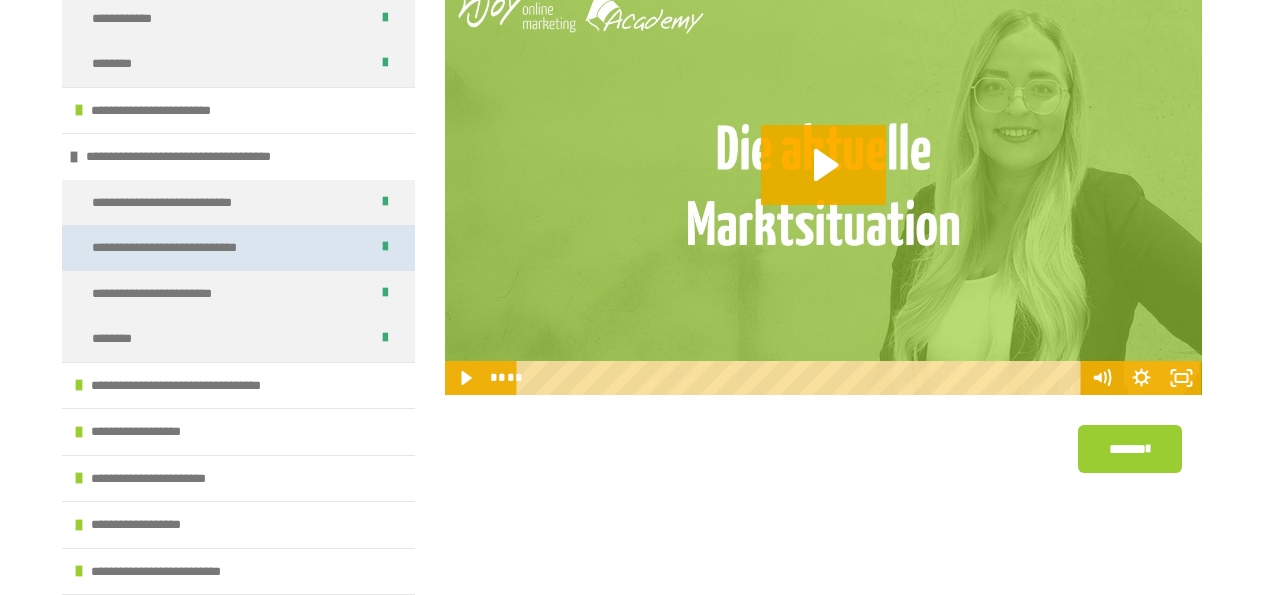 scroll, scrollTop: 390, scrollLeft: 0, axis: vertical 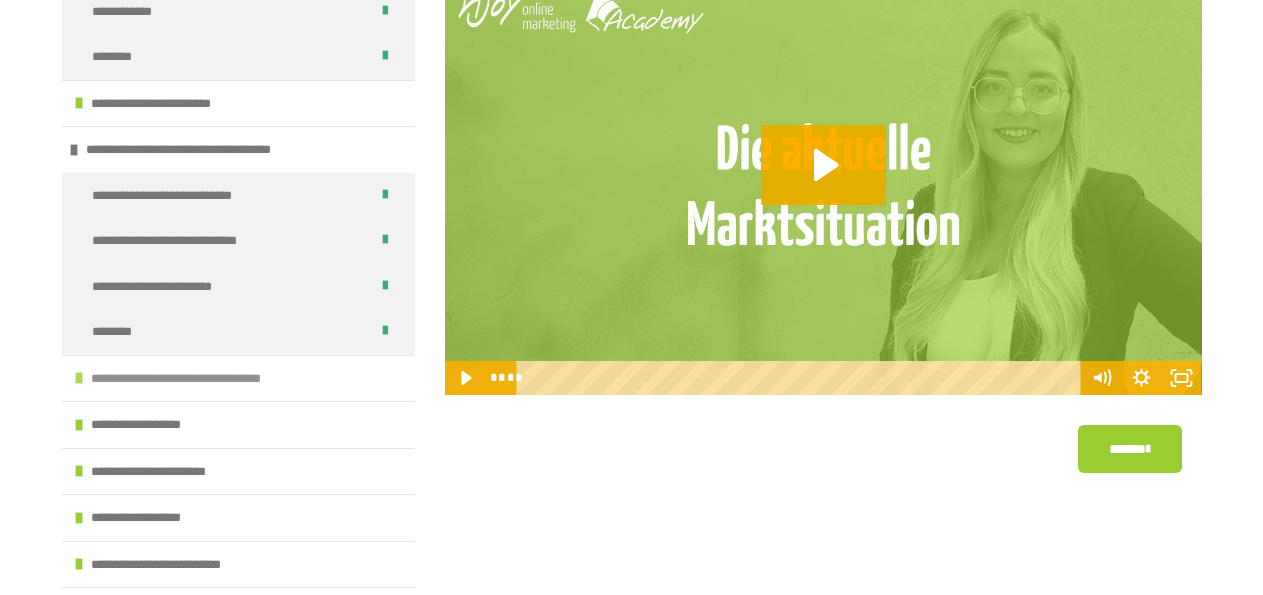 click on "**********" at bounding box center [238, 378] 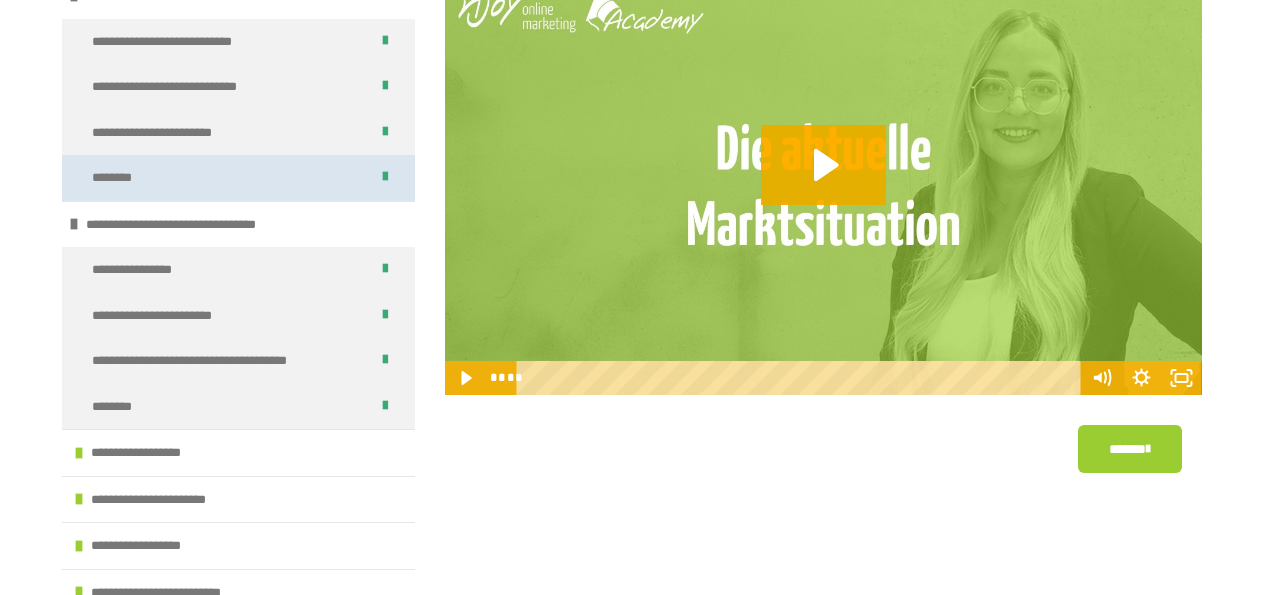 scroll, scrollTop: 549, scrollLeft: 0, axis: vertical 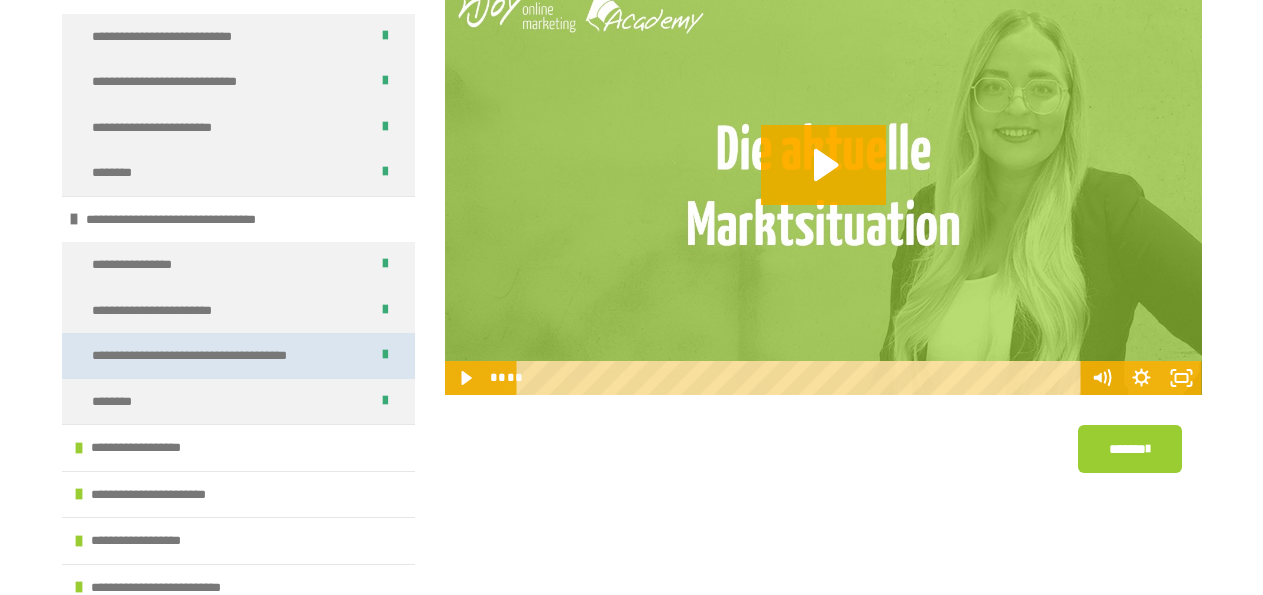 click on "**********" at bounding box center (208, 356) 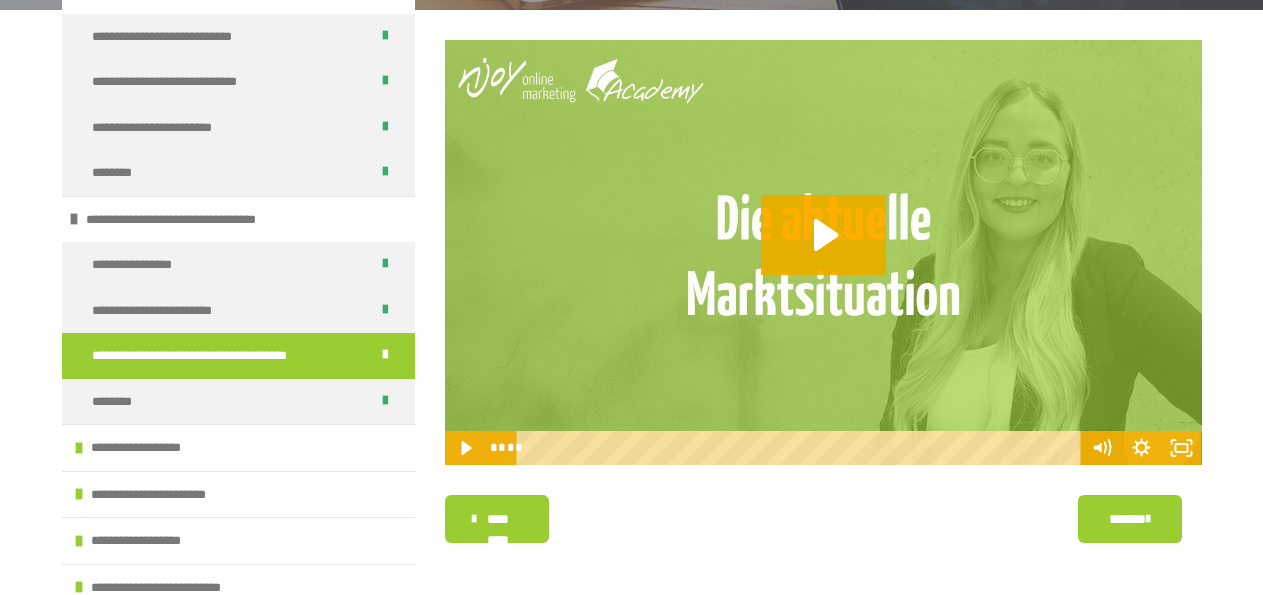 click 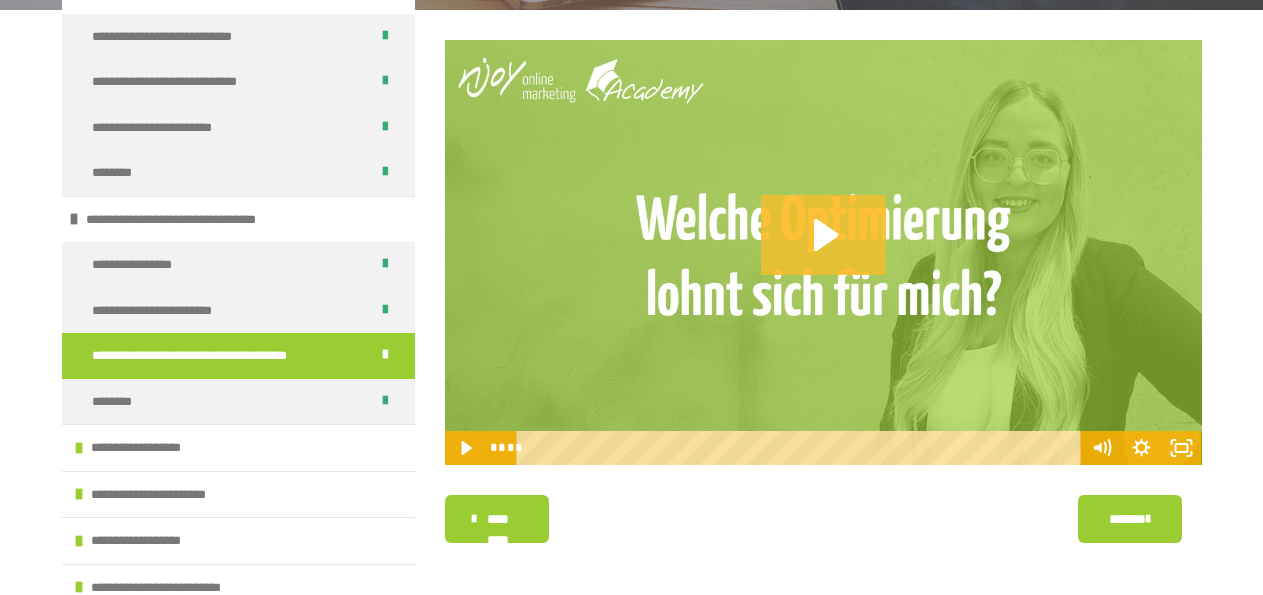 click 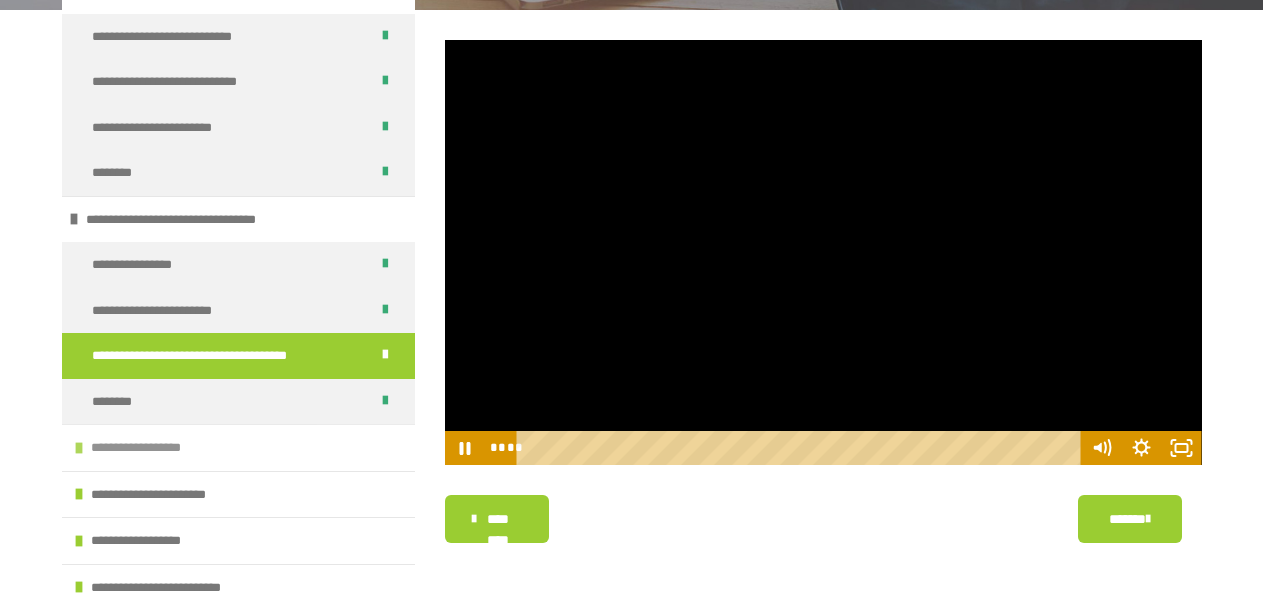 click on "**********" at bounding box center (238, 447) 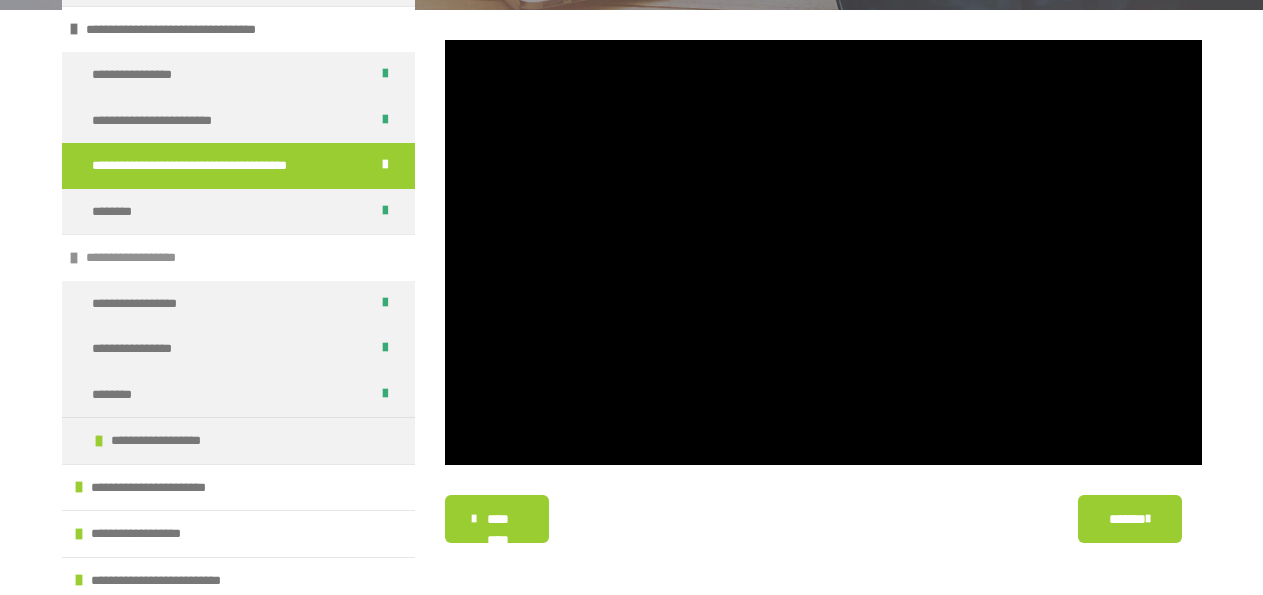 scroll, scrollTop: 747, scrollLeft: 0, axis: vertical 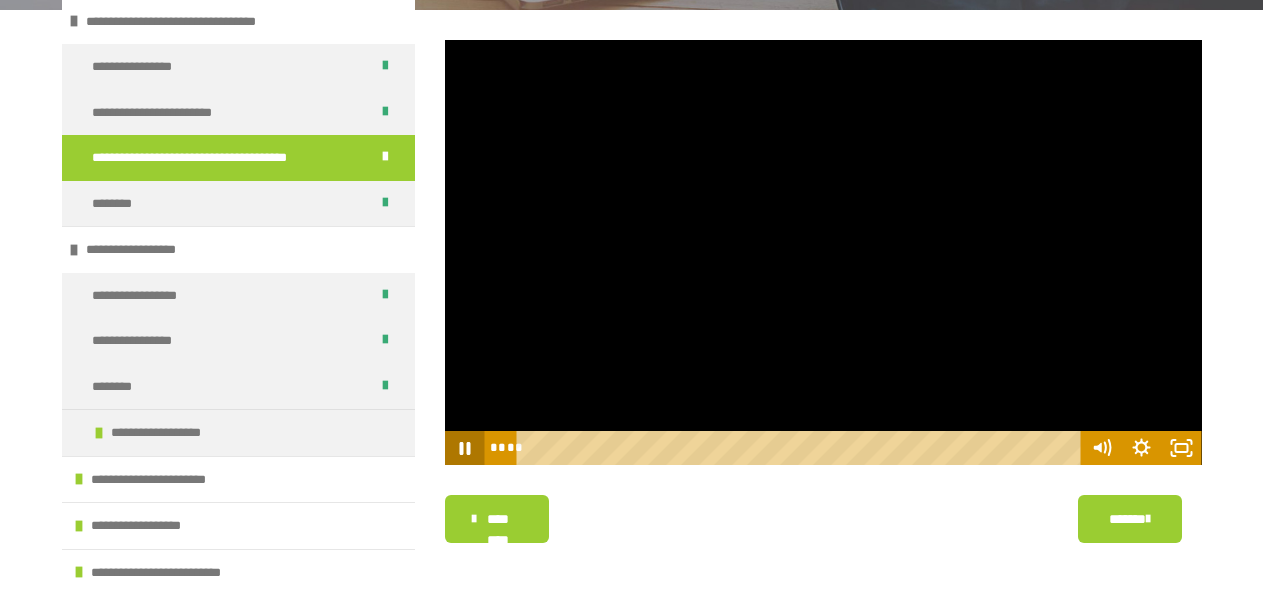 click 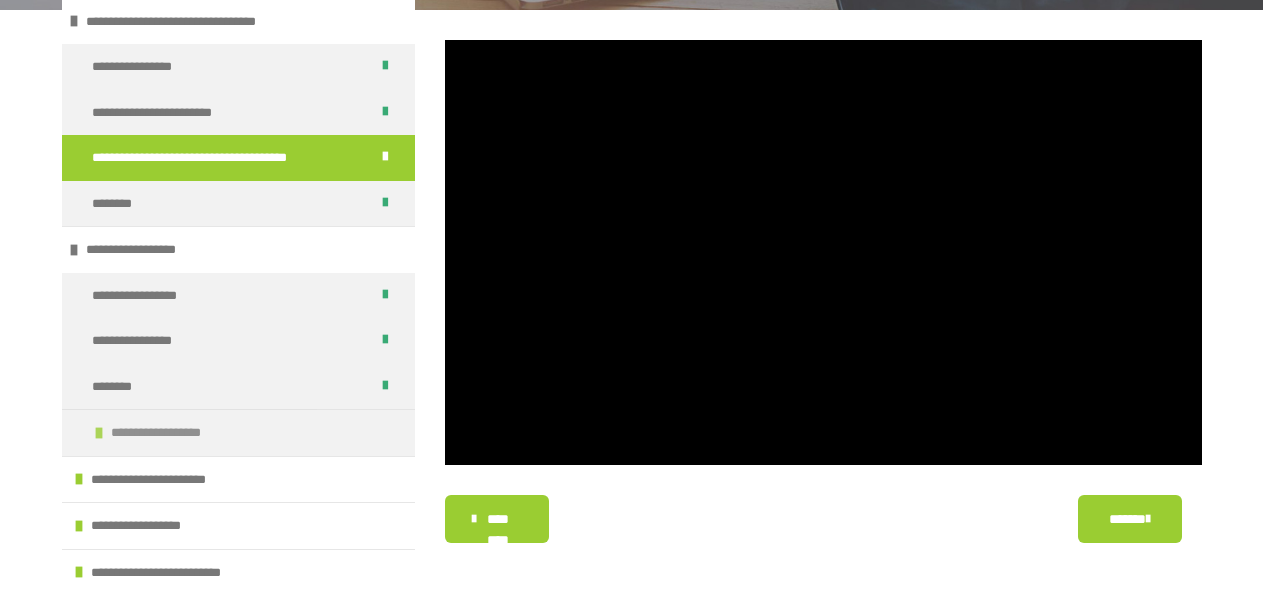 scroll, scrollTop: 812, scrollLeft: 0, axis: vertical 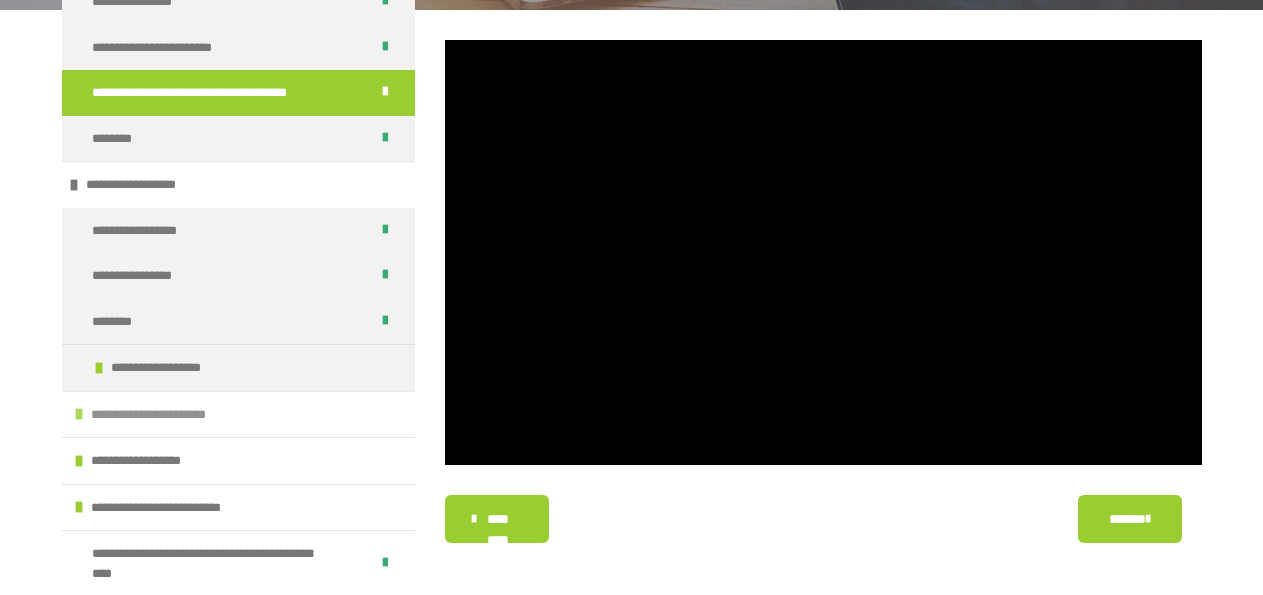 click at bounding box center [79, 414] 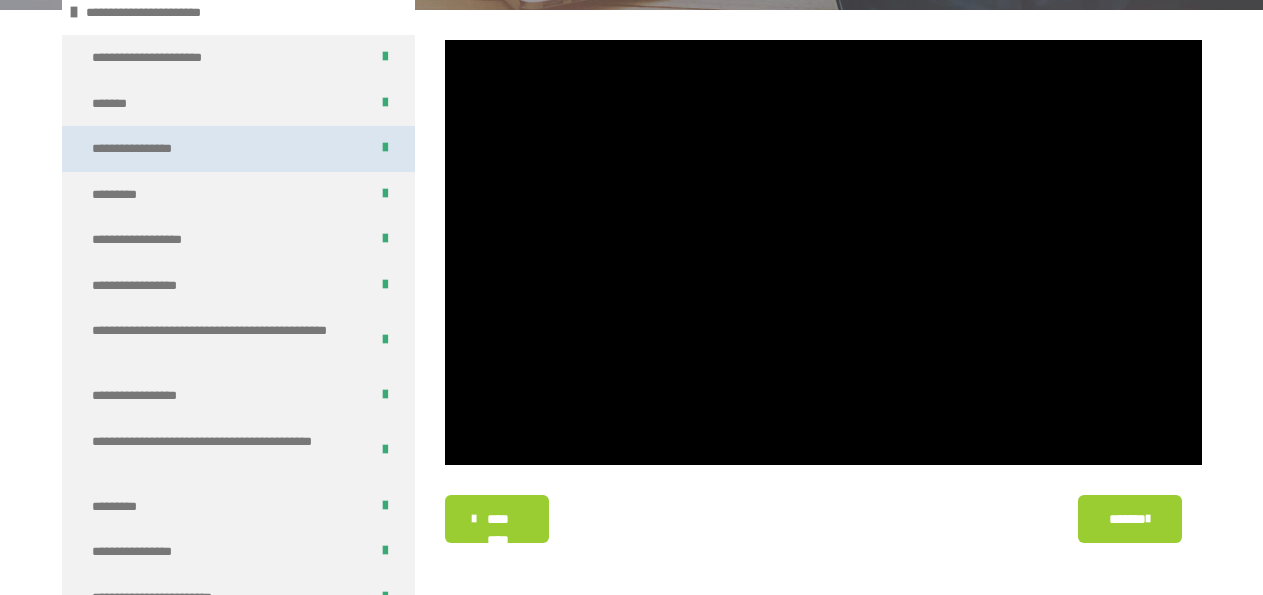 scroll, scrollTop: 1225, scrollLeft: 0, axis: vertical 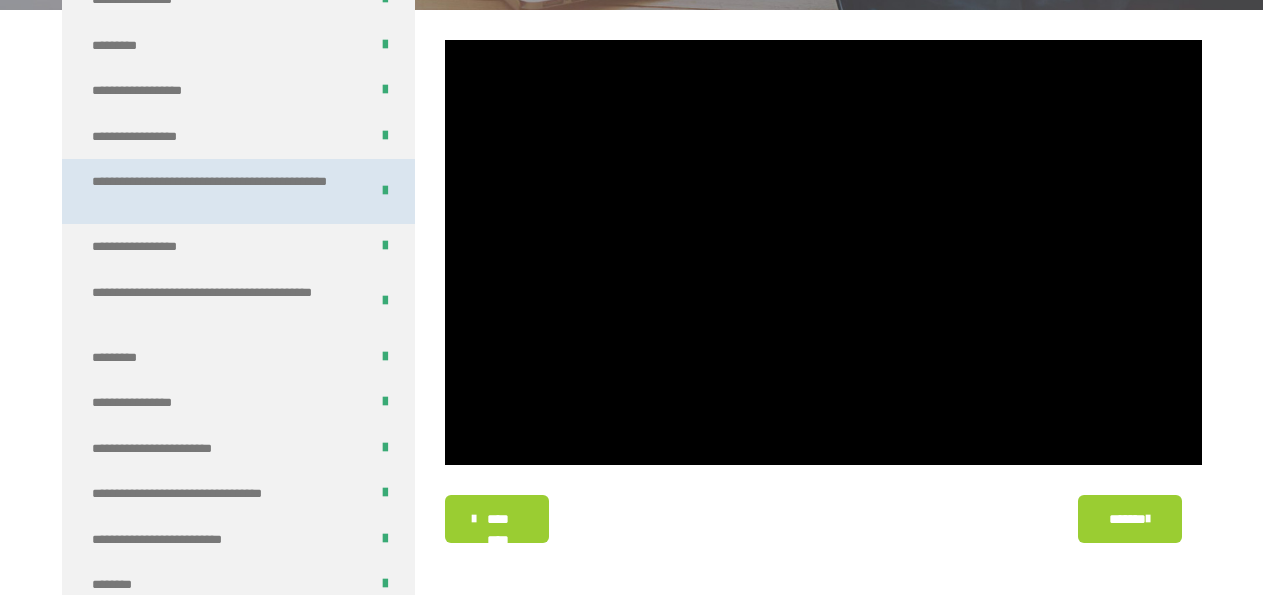 click on "**********" at bounding box center (214, 191) 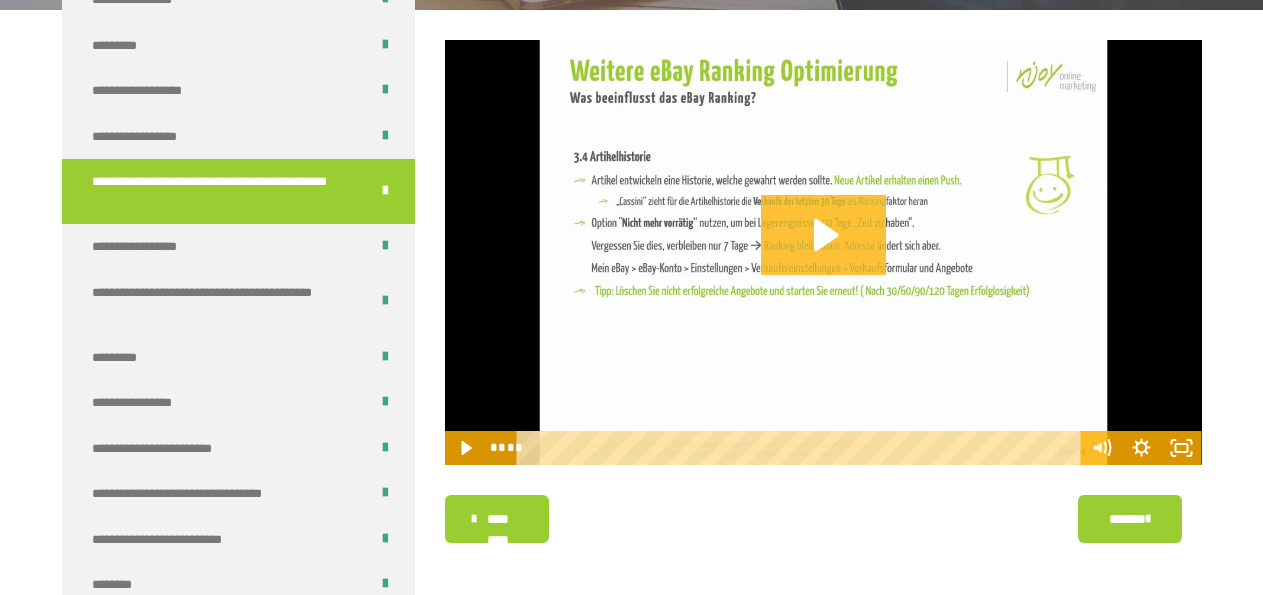 click 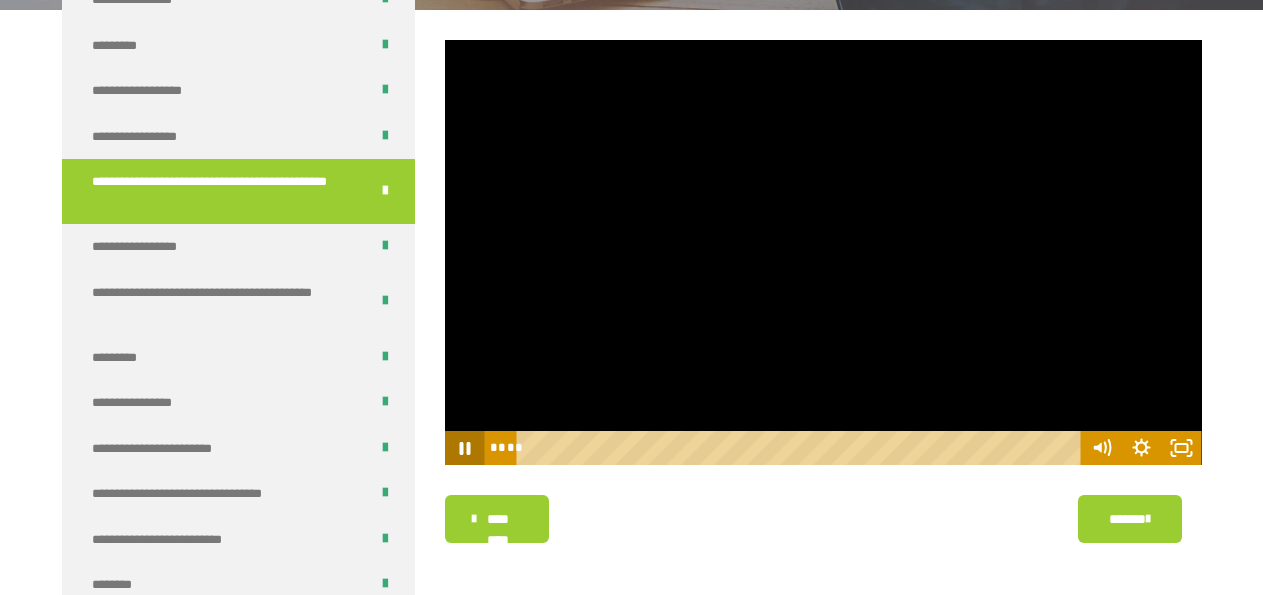 click 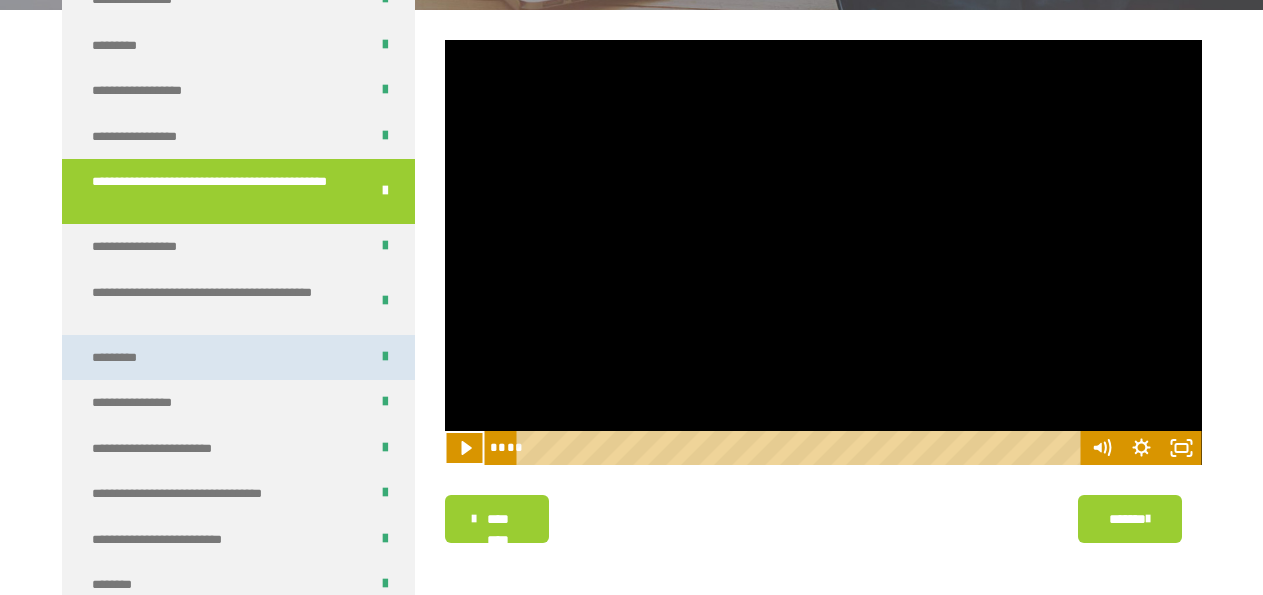 click on "*********" at bounding box center [238, 358] 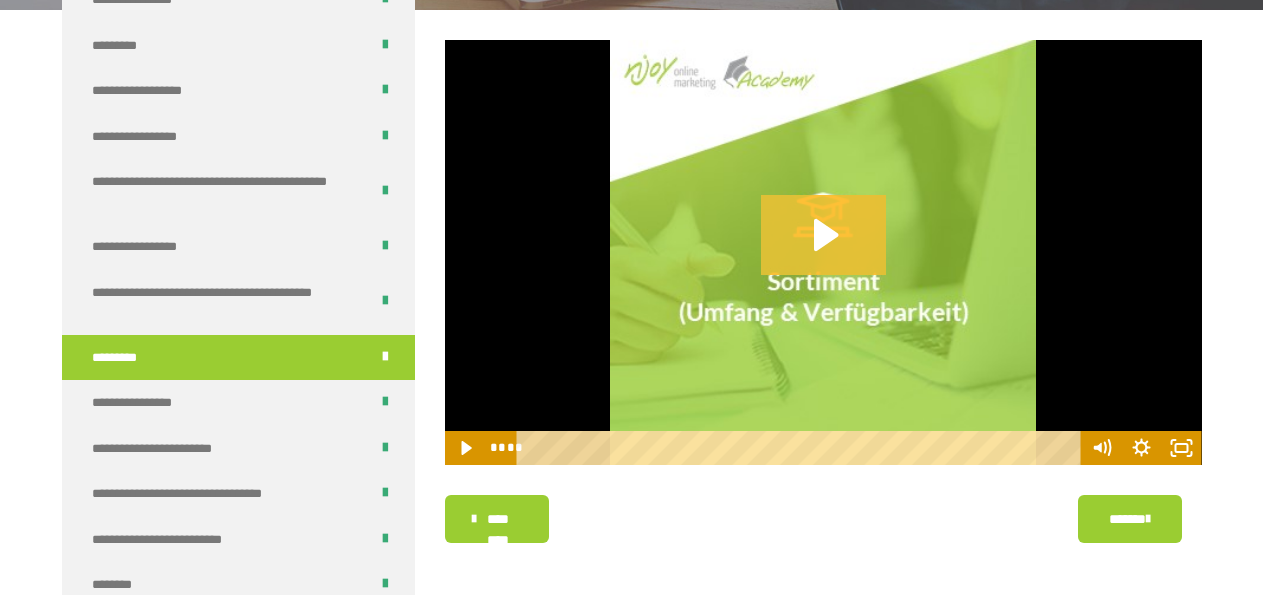 click 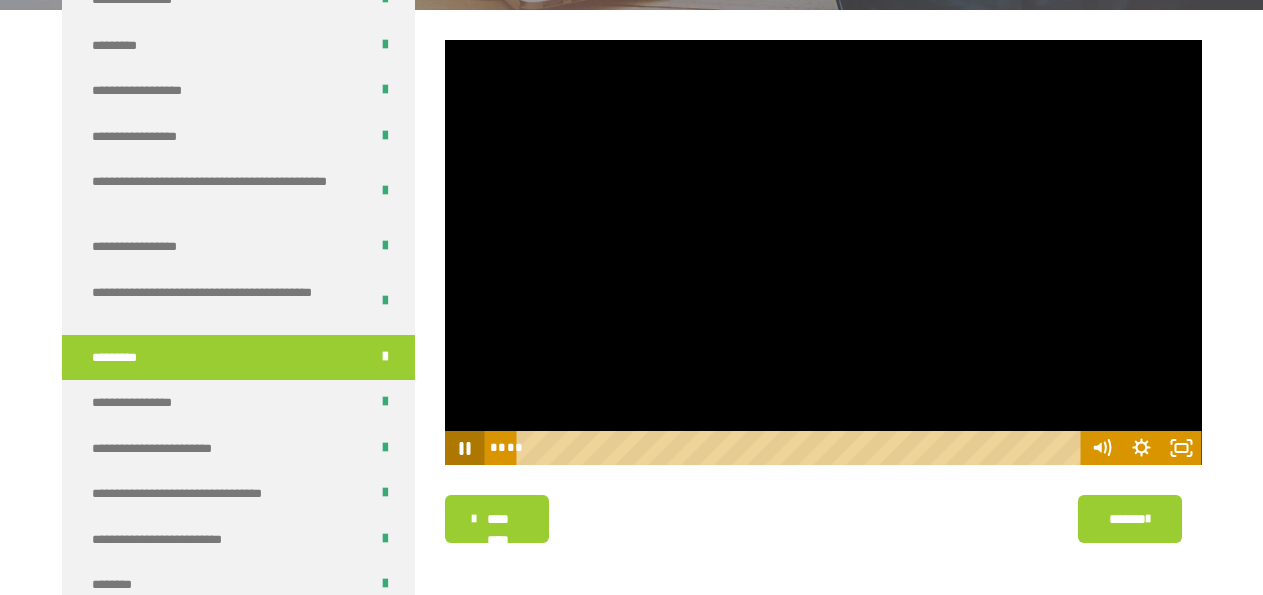 click 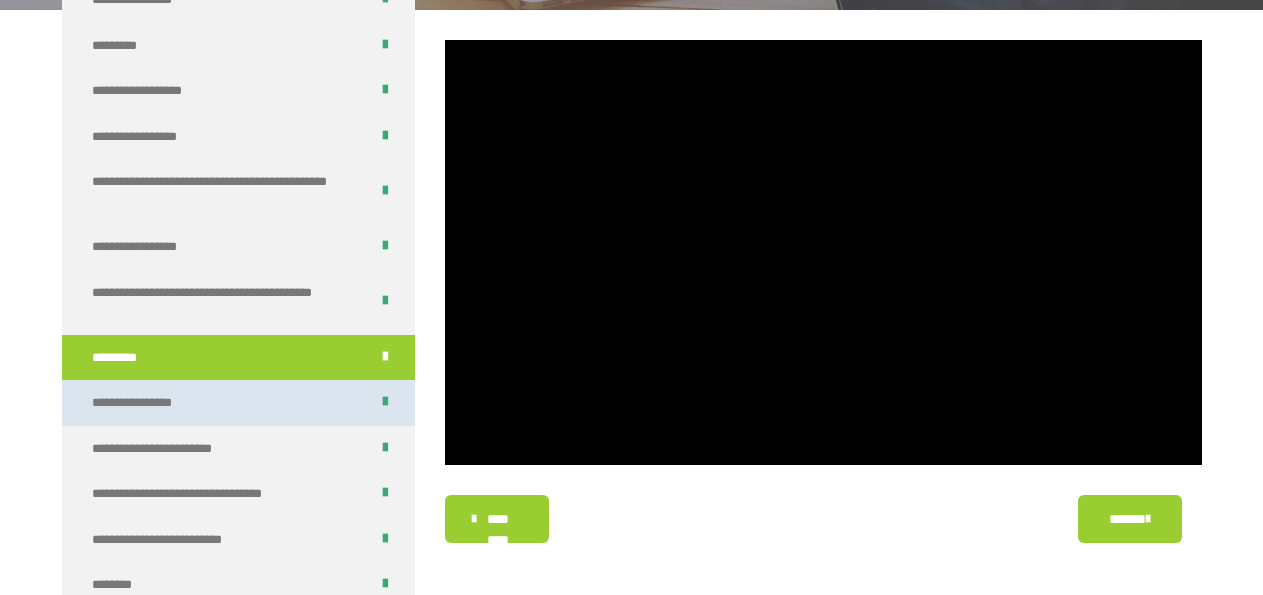 drag, startPoint x: 265, startPoint y: 422, endPoint x: 261, endPoint y: 409, distance: 13.601471 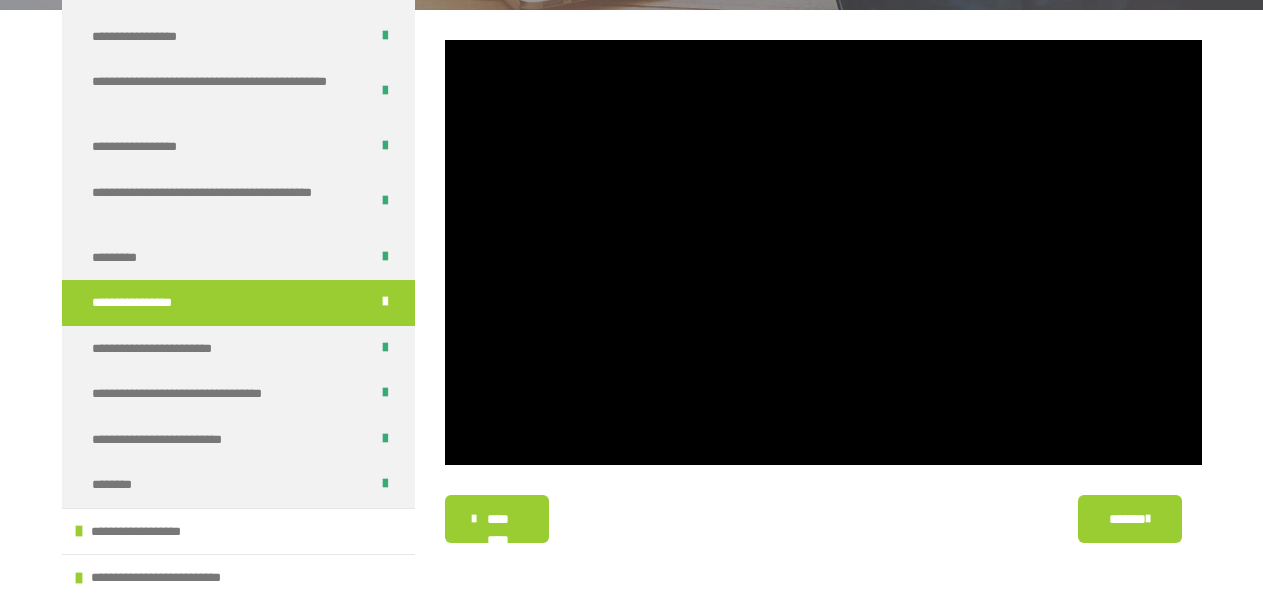 click on "**********" at bounding box center (238, 303) 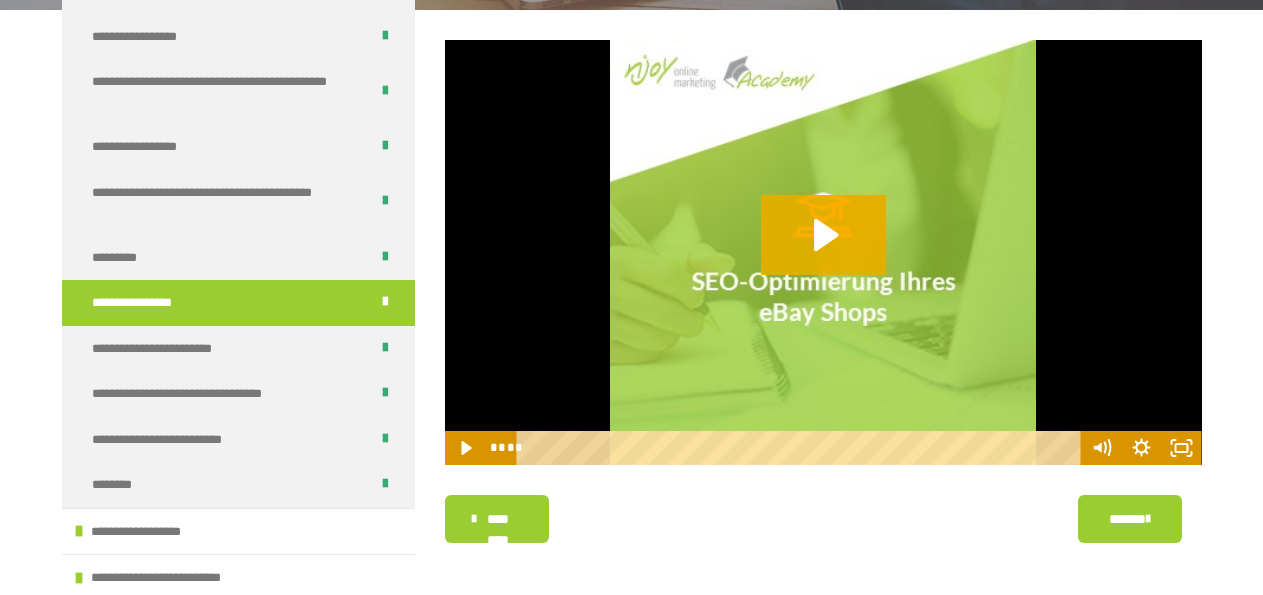 click at bounding box center (823, 253) 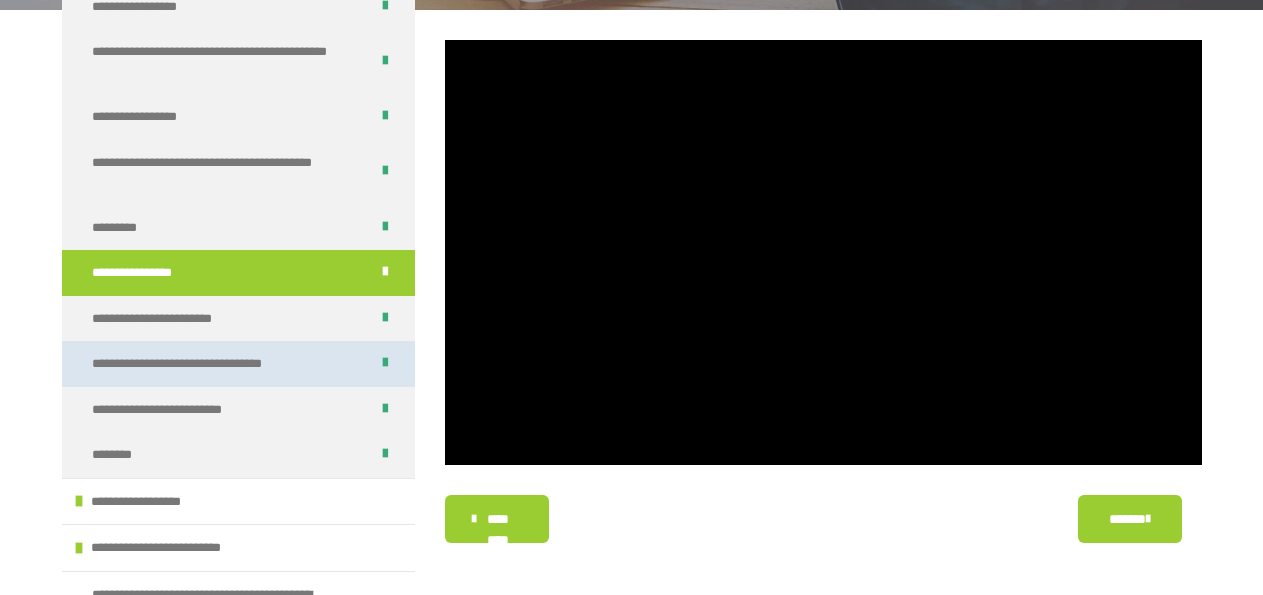 scroll, scrollTop: 1564, scrollLeft: 0, axis: vertical 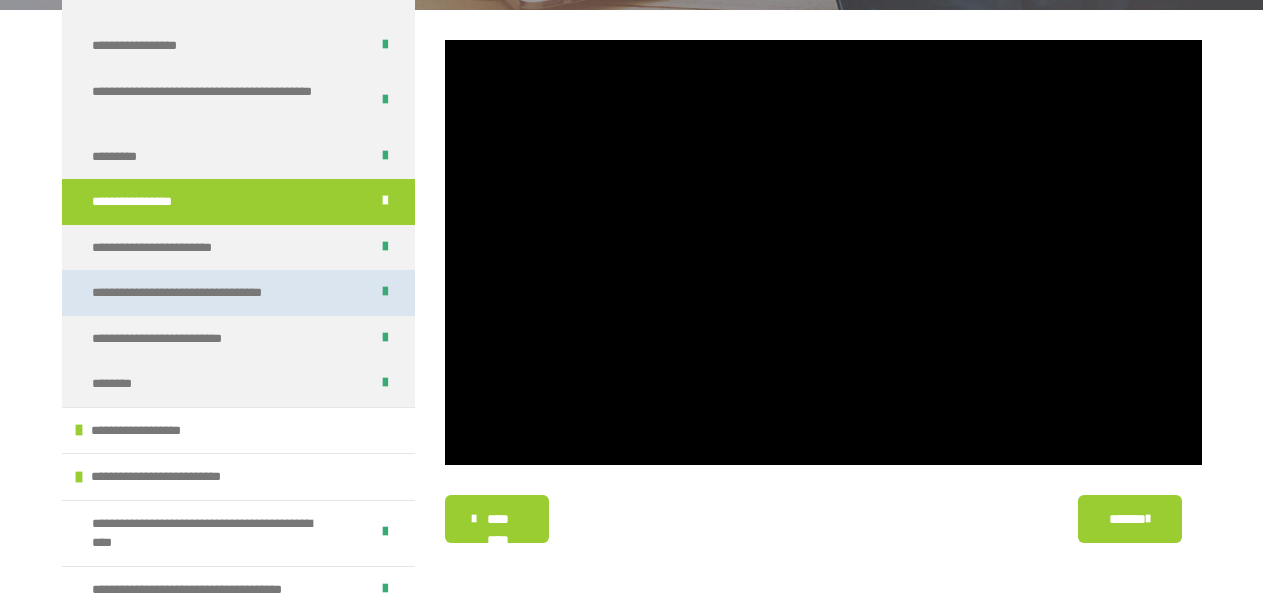 click on "**********" at bounding box center [195, 293] 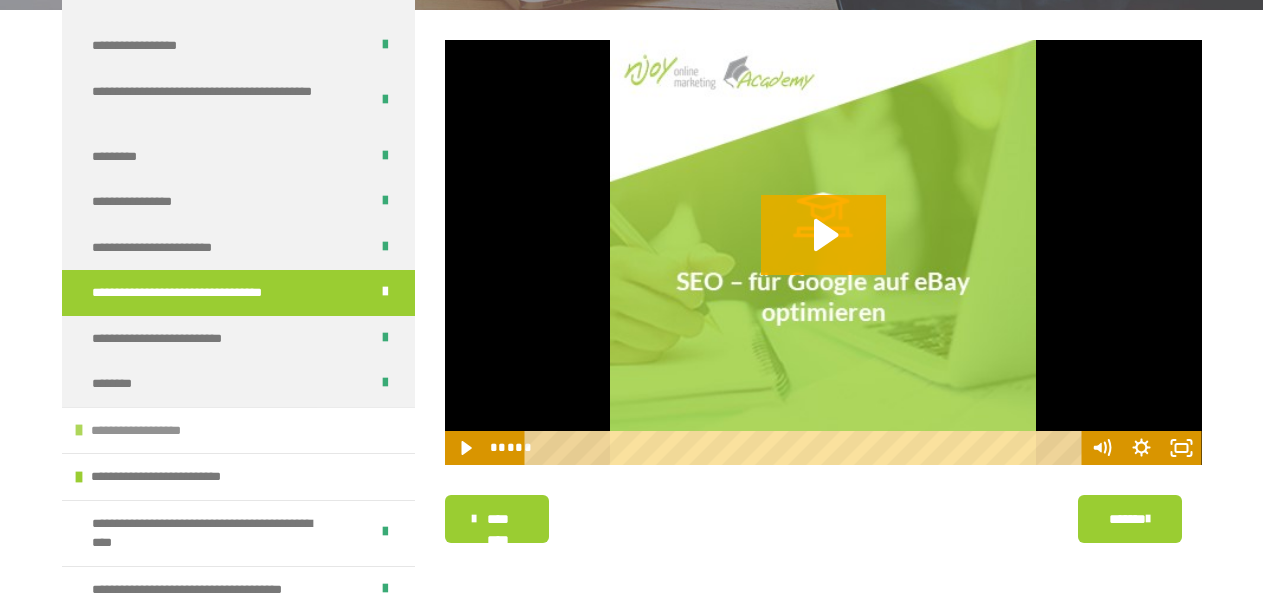 click on "**********" at bounding box center [238, 430] 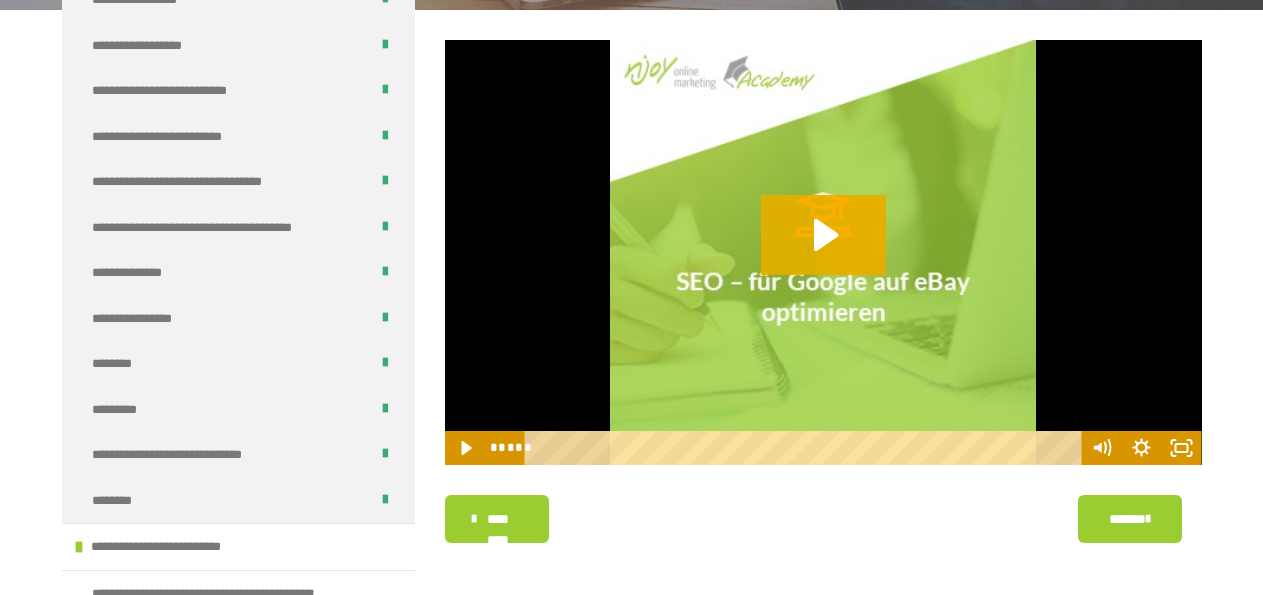 scroll, scrollTop: 2135, scrollLeft: 0, axis: vertical 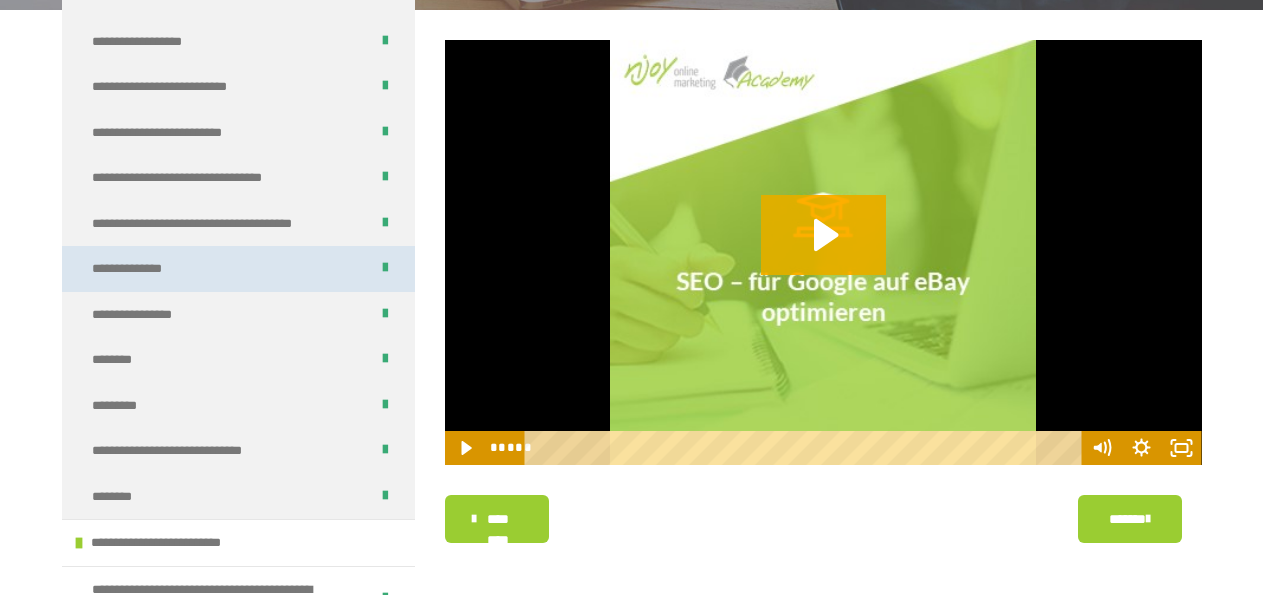 click on "**********" at bounding box center [238, 269] 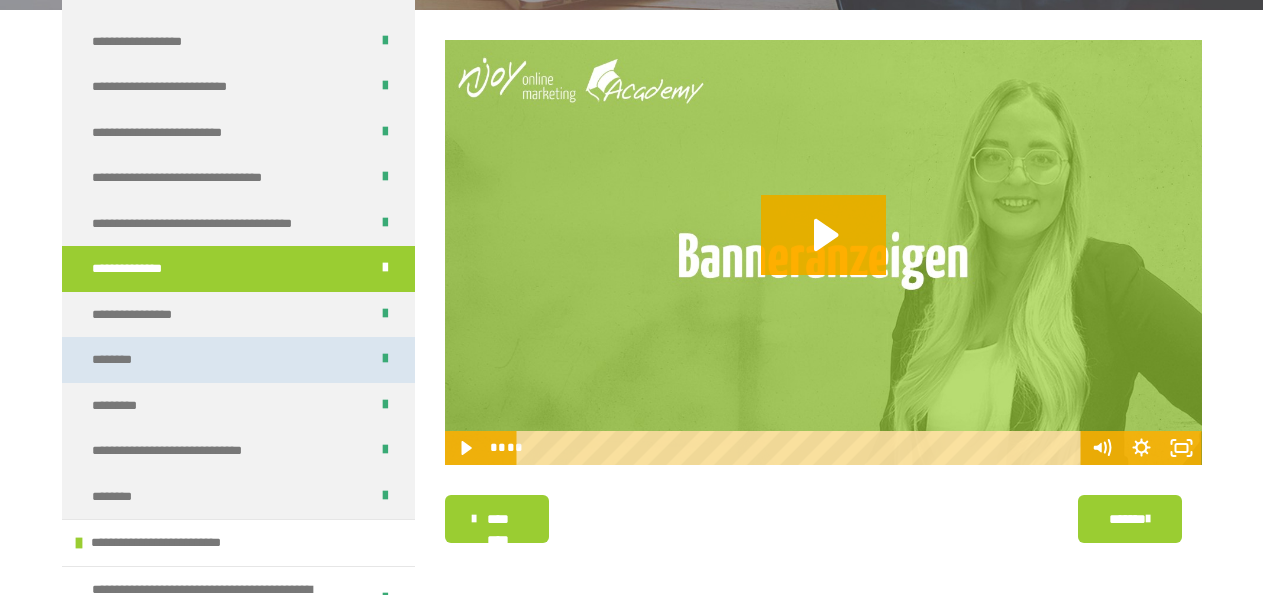 click on "********" at bounding box center [238, 360] 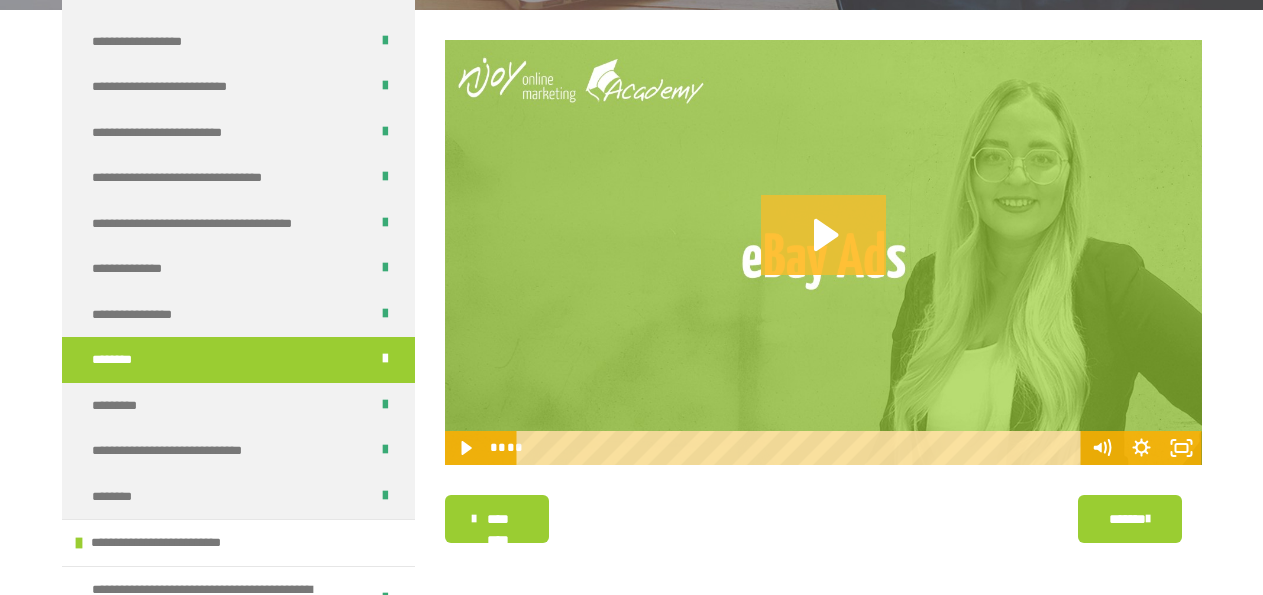 click 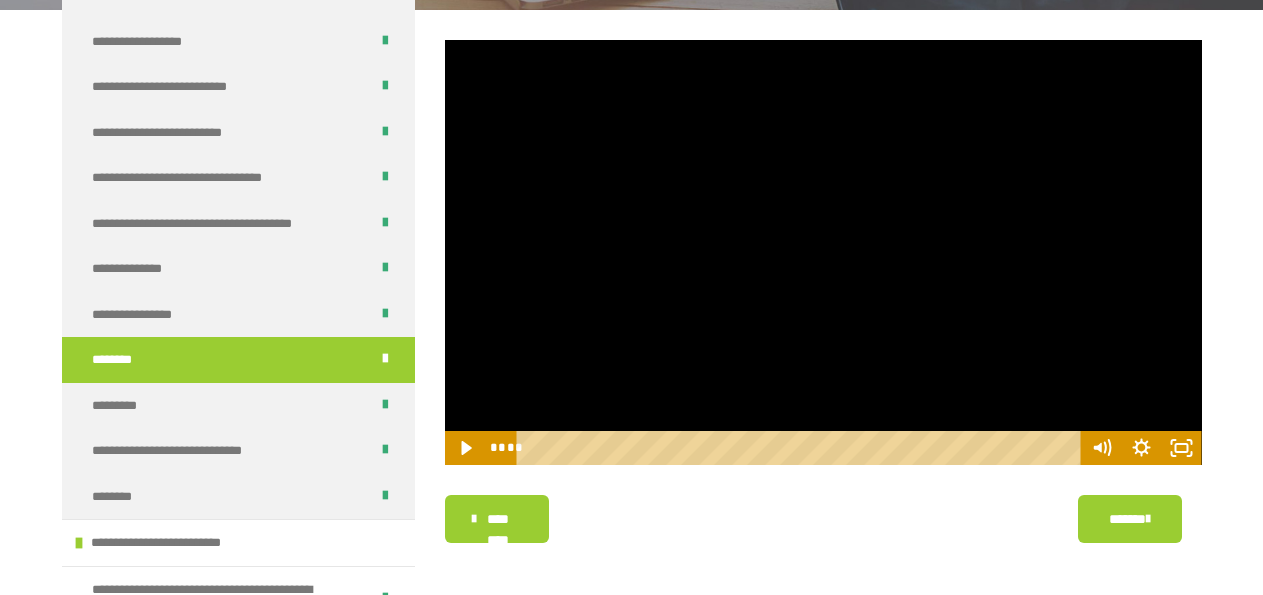 click 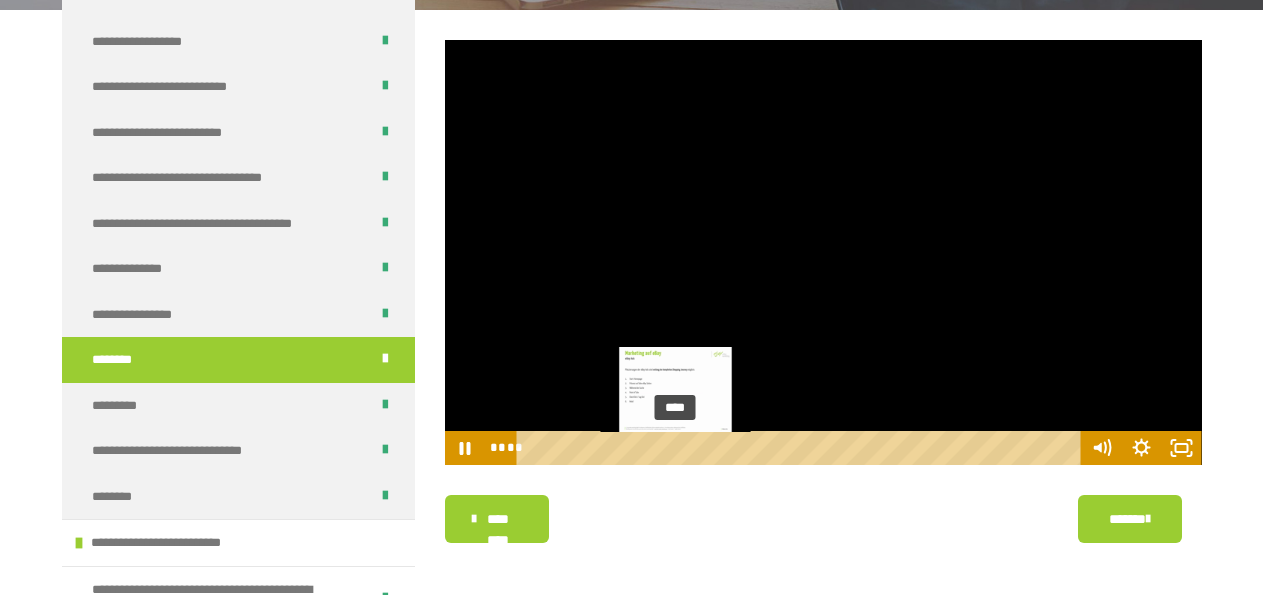 click on "****" at bounding box center (801, 448) 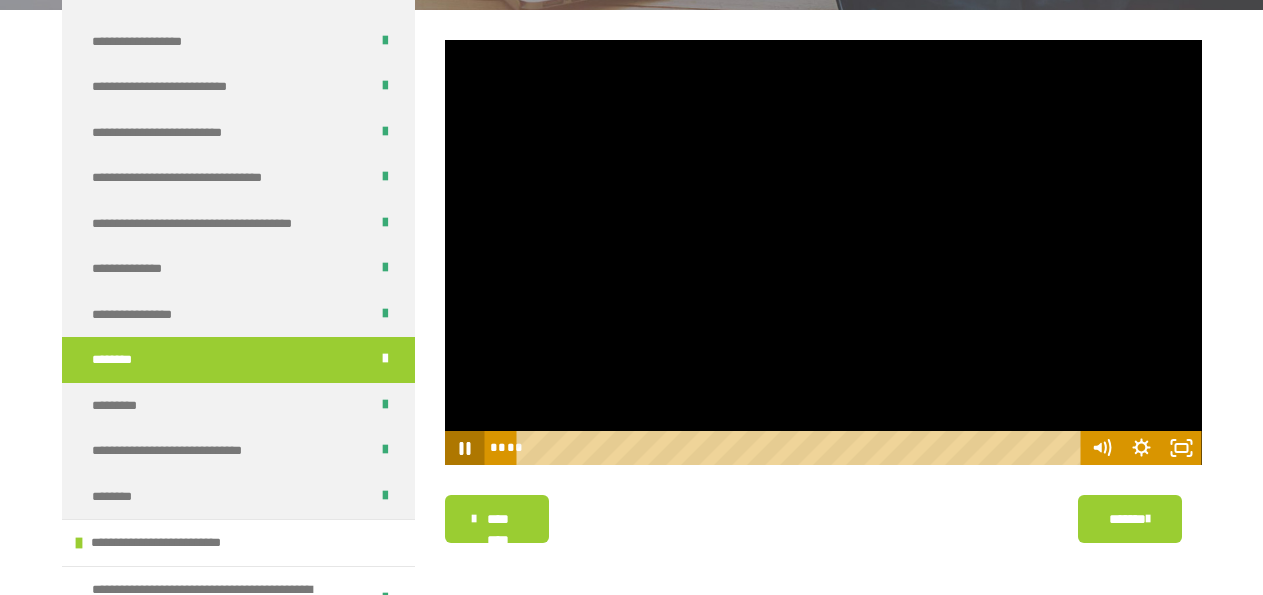 click 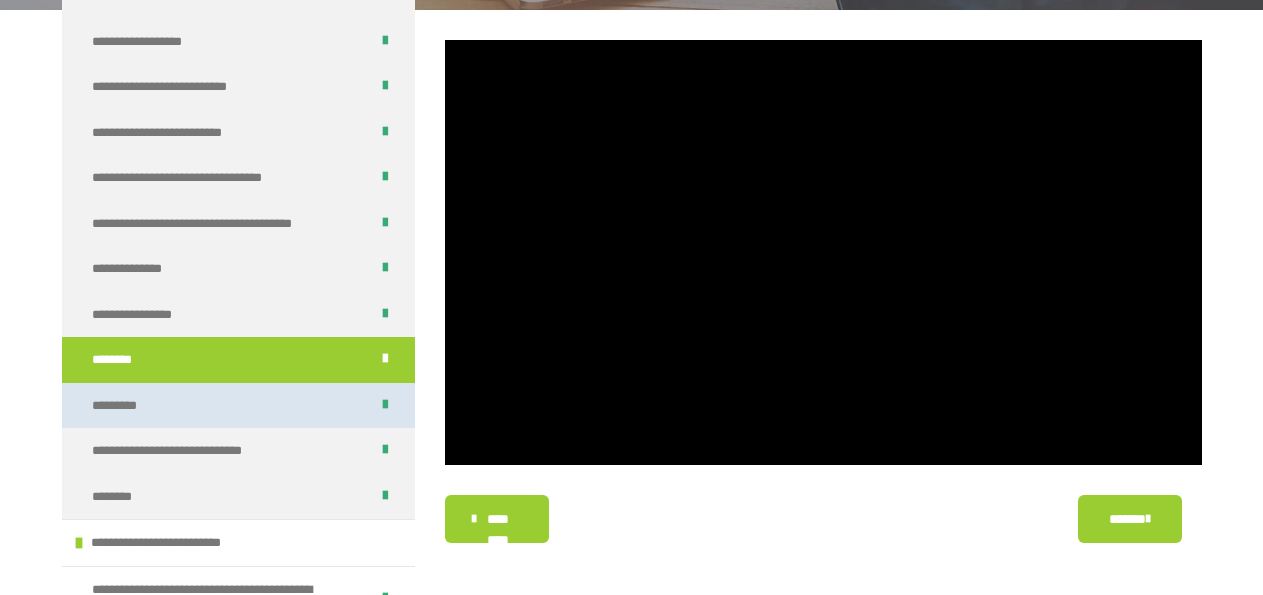 click on "*********" at bounding box center [238, 406] 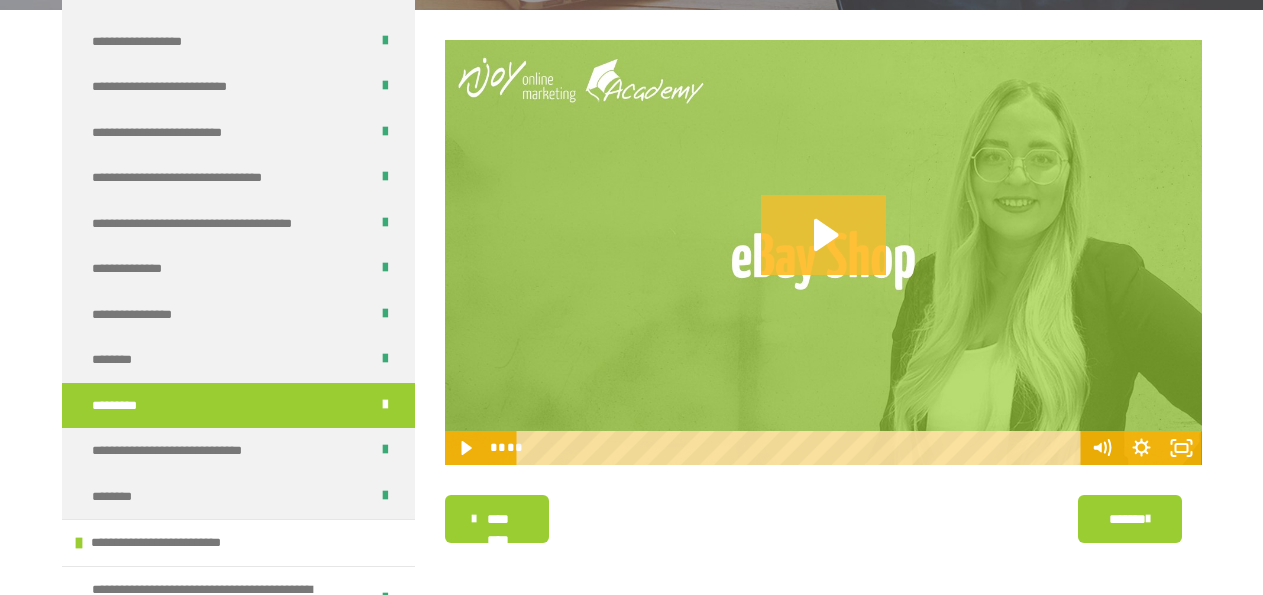 click 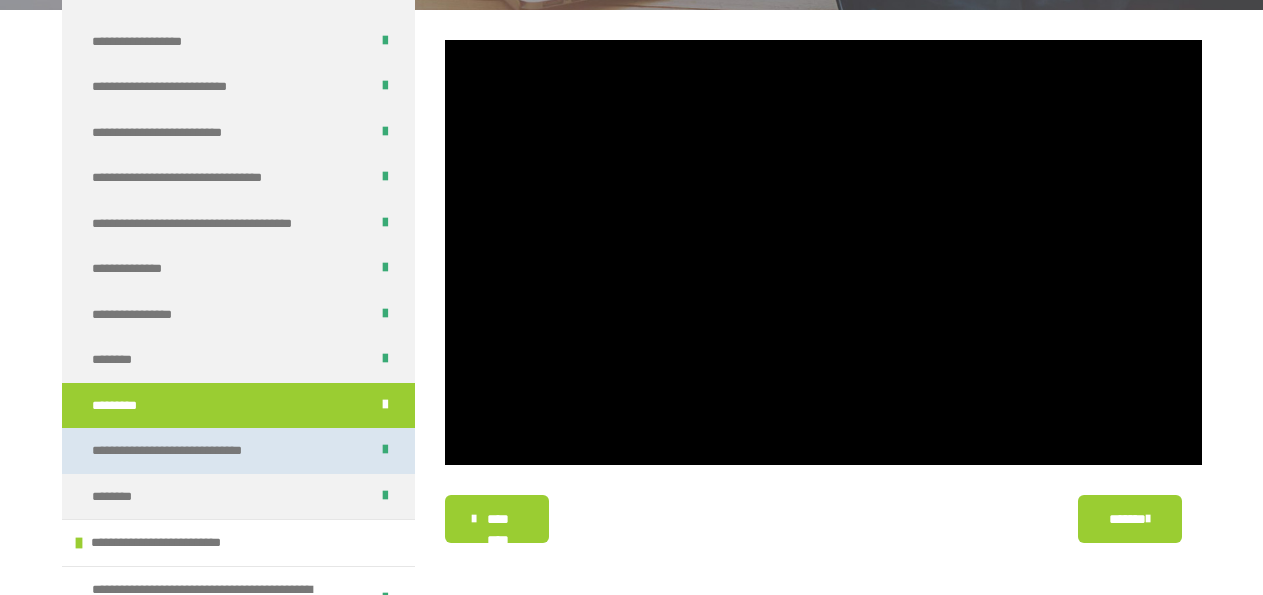 click on "**********" at bounding box center [238, 451] 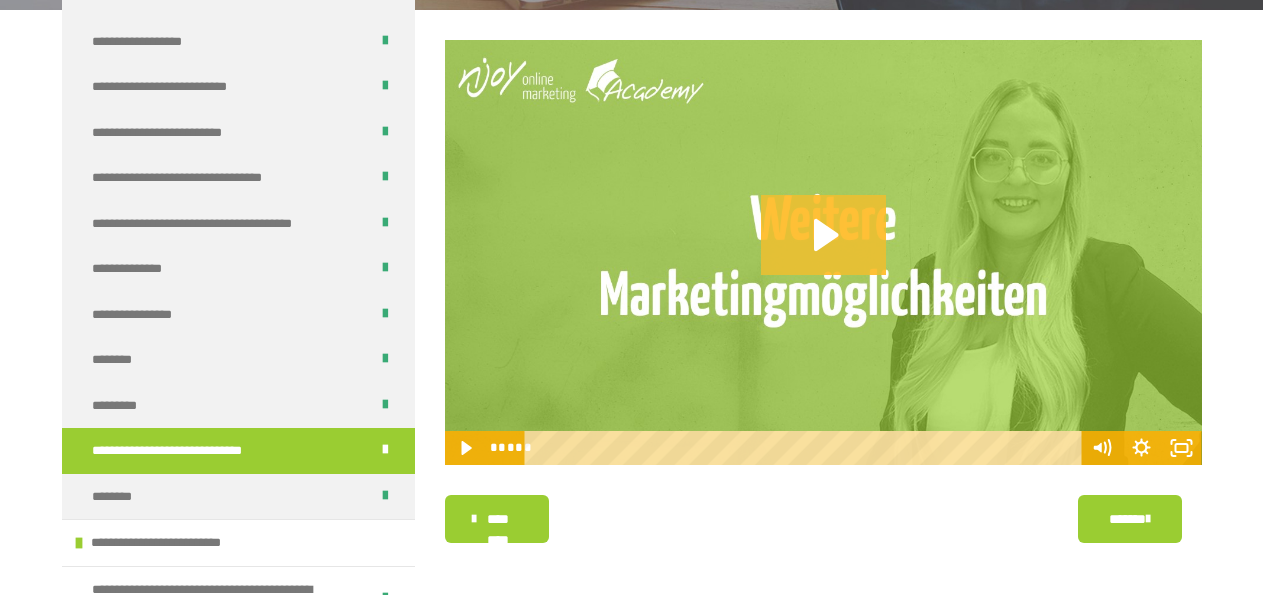 click 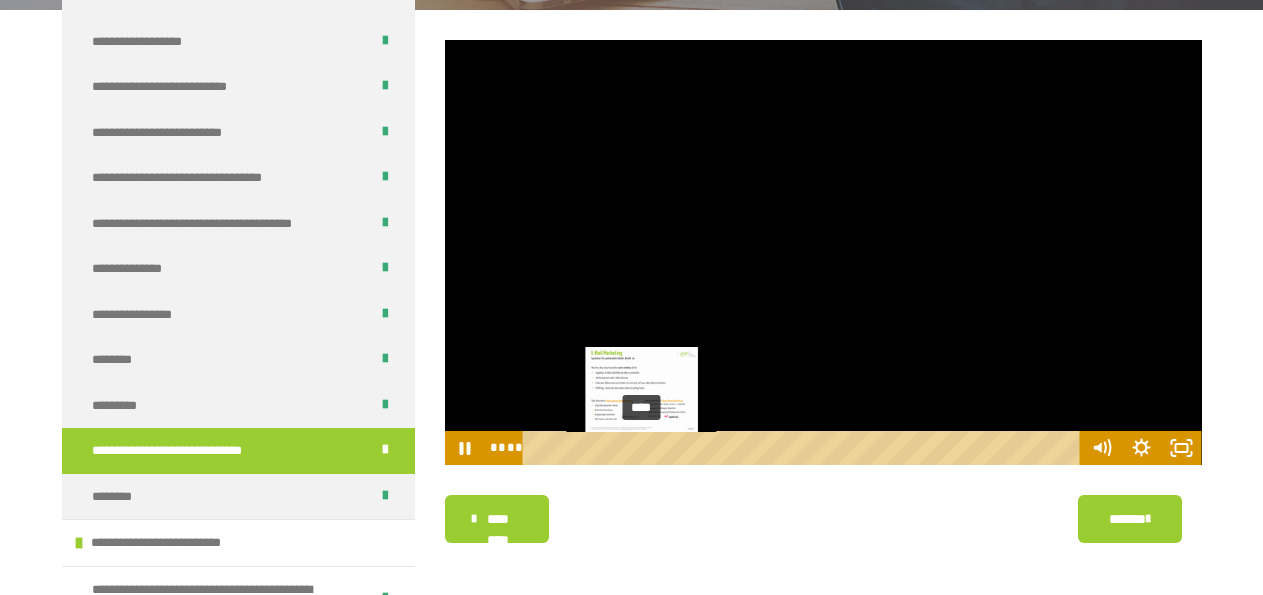 click on "****" at bounding box center (804, 448) 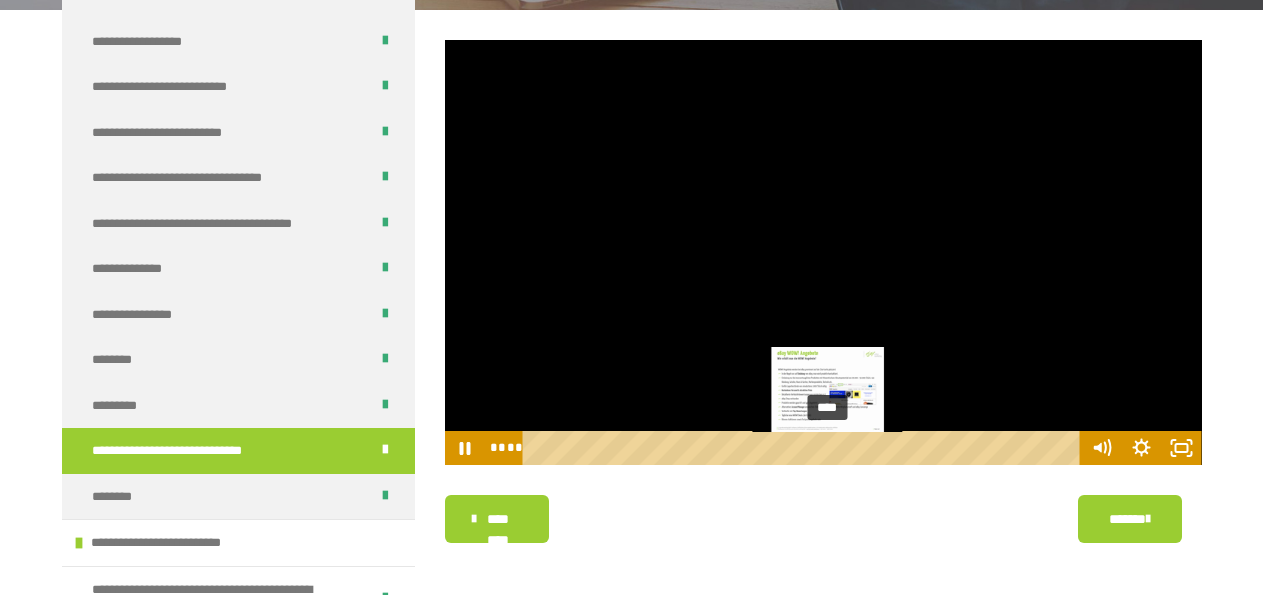 click on "****" at bounding box center [804, 448] 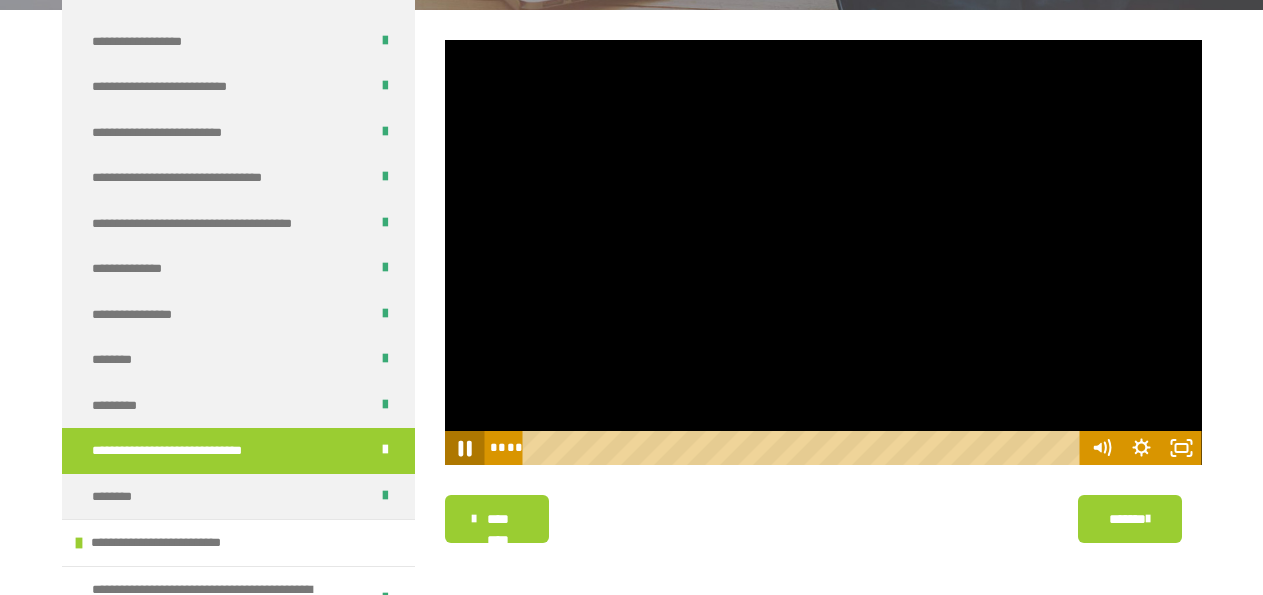 click 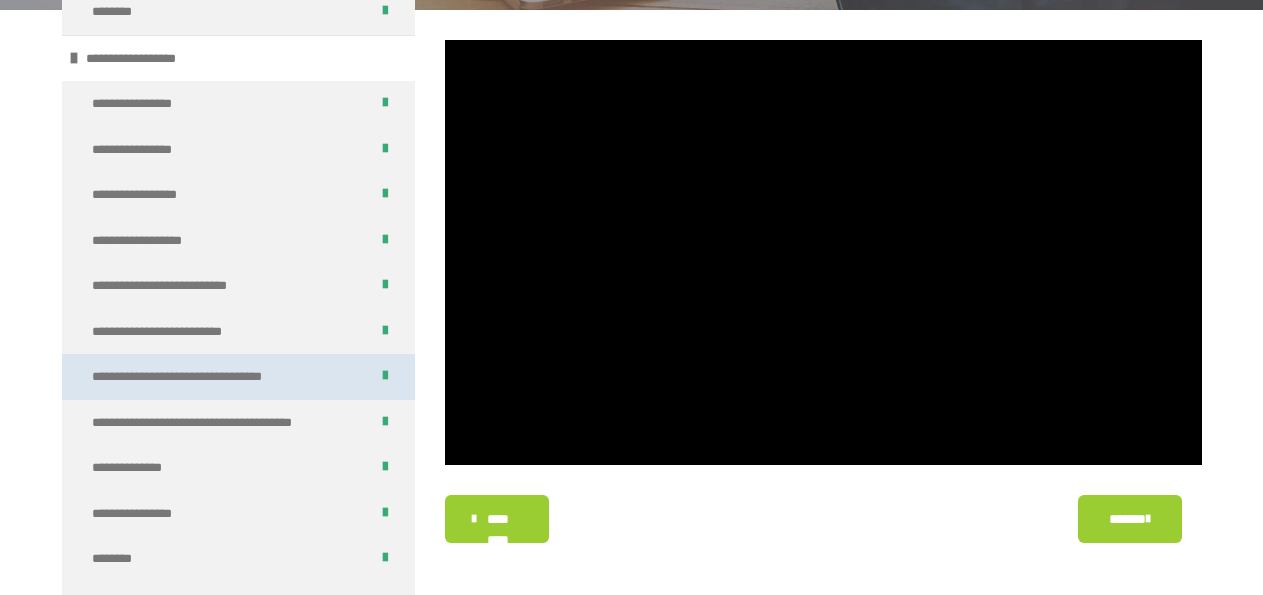 scroll, scrollTop: 2094, scrollLeft: 0, axis: vertical 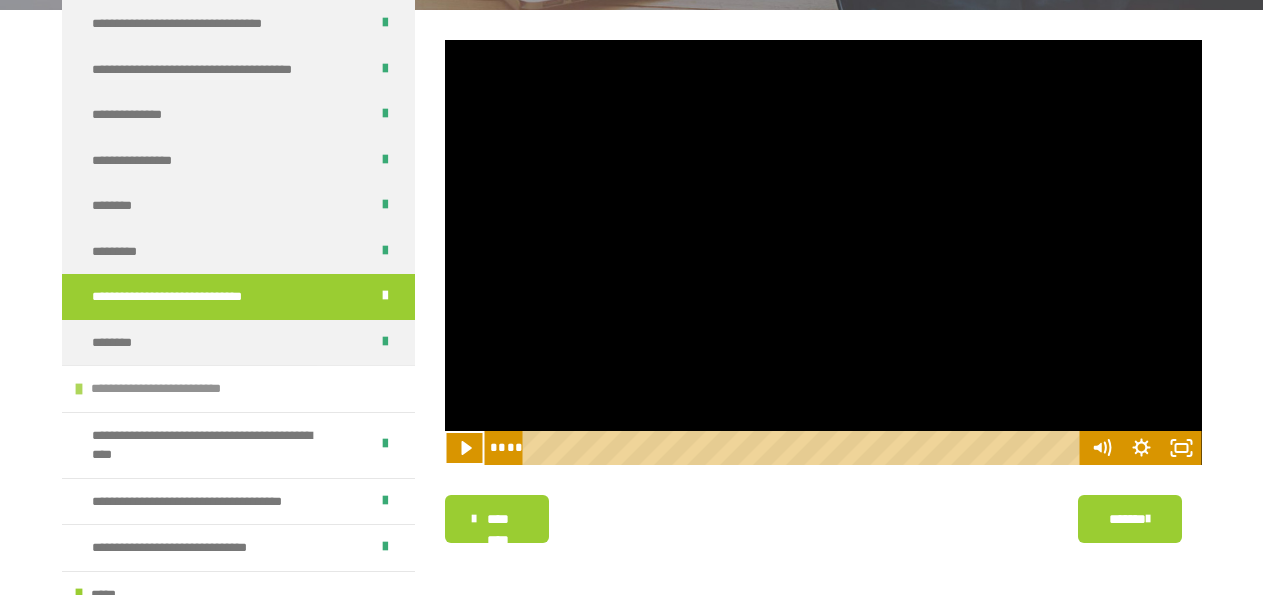 click on "**********" at bounding box center (238, 388) 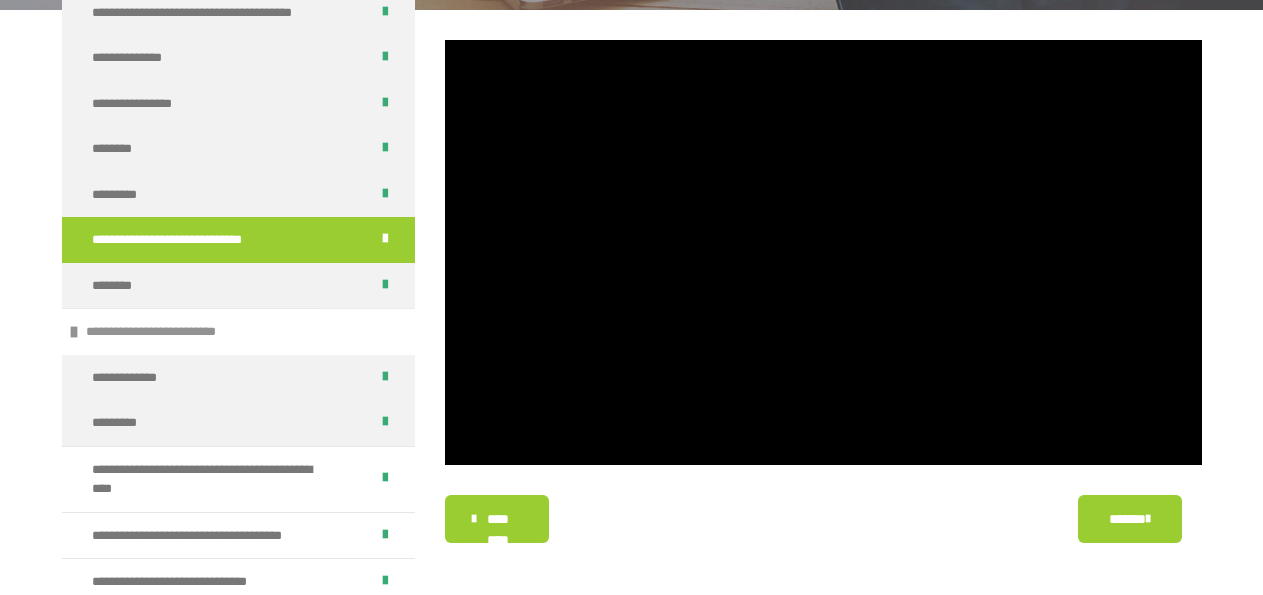 scroll, scrollTop: 2351, scrollLeft: 0, axis: vertical 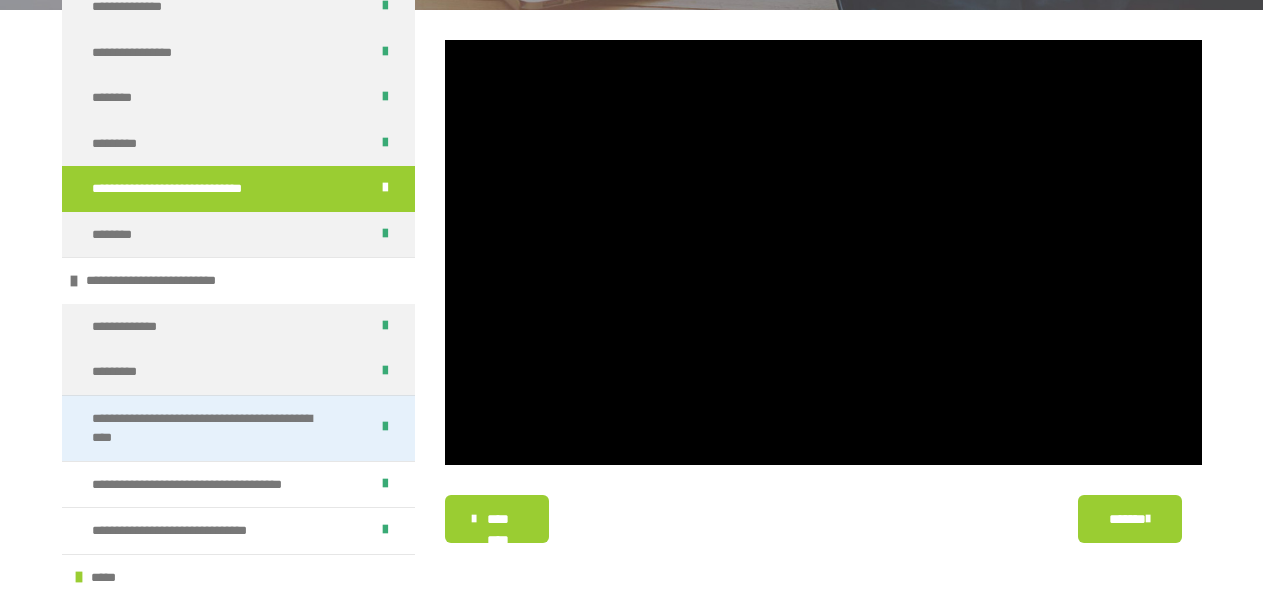 click on "**********" at bounding box center [214, 428] 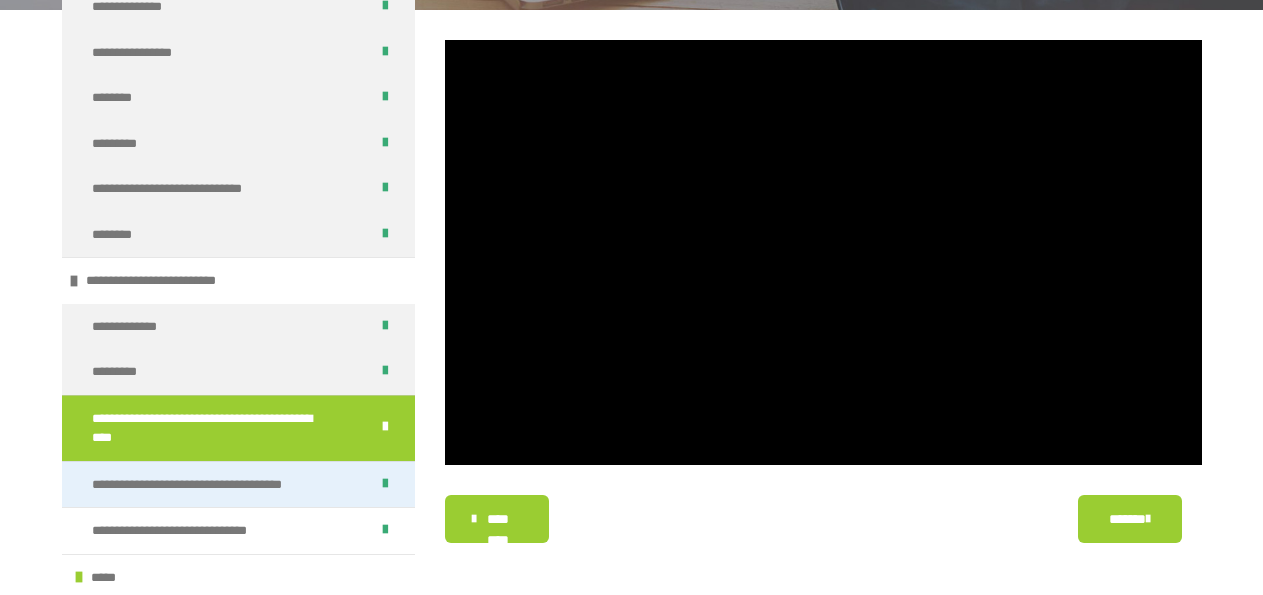 scroll, scrollTop: 353, scrollLeft: 0, axis: vertical 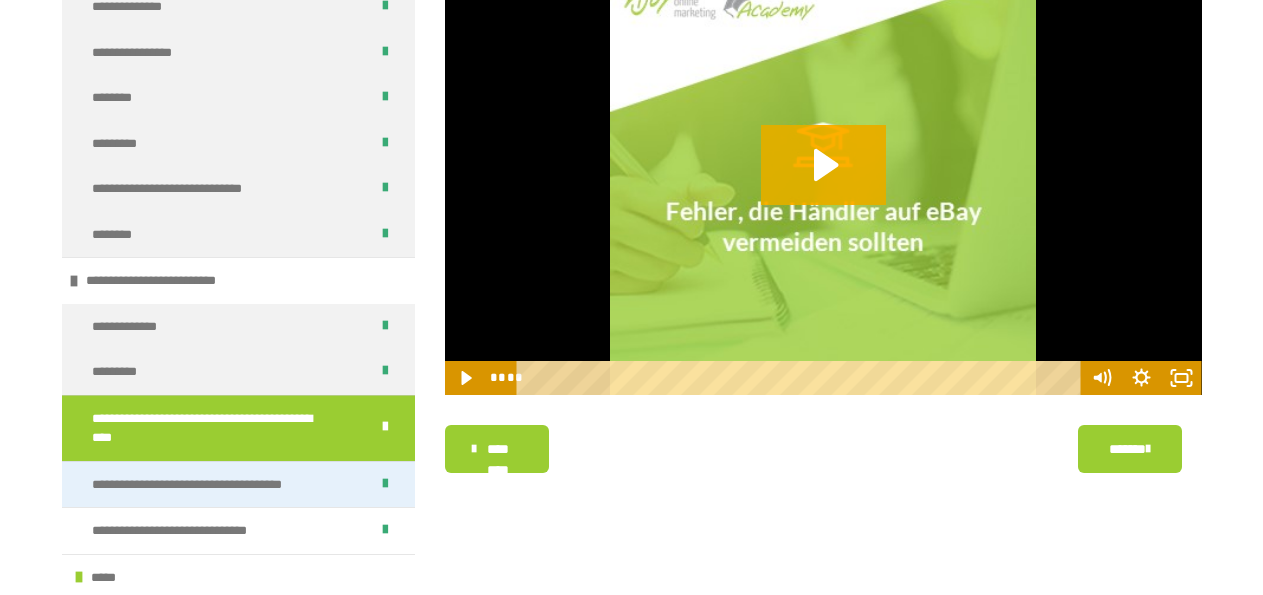 click on "**********" at bounding box center (208, 485) 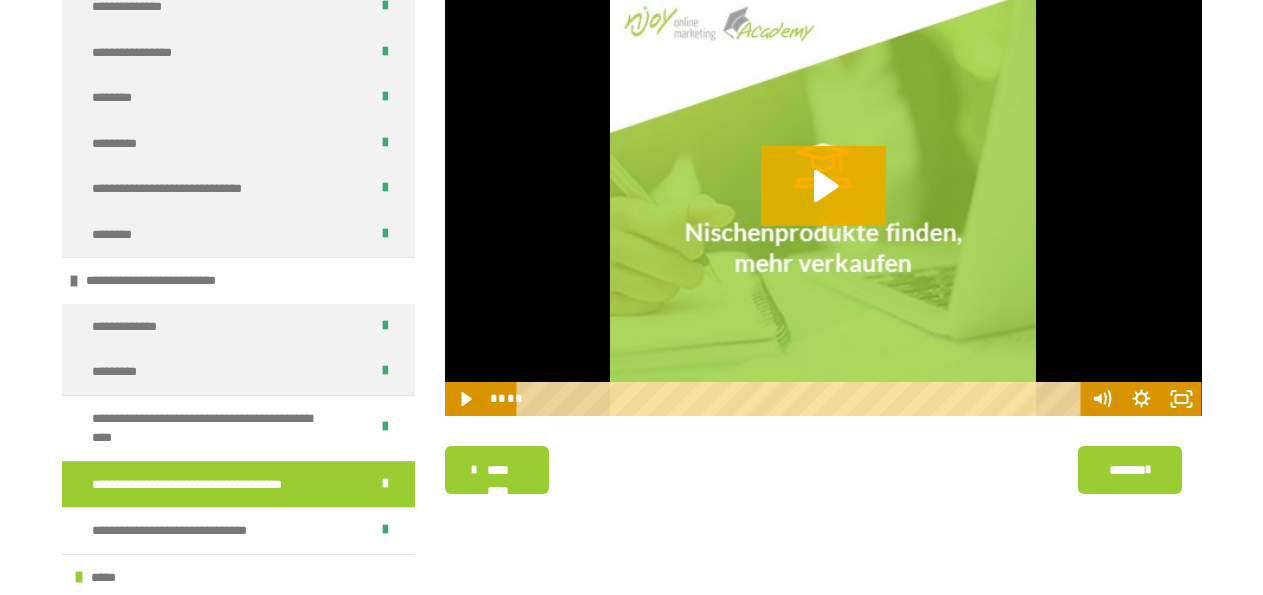 scroll, scrollTop: 353, scrollLeft: 0, axis: vertical 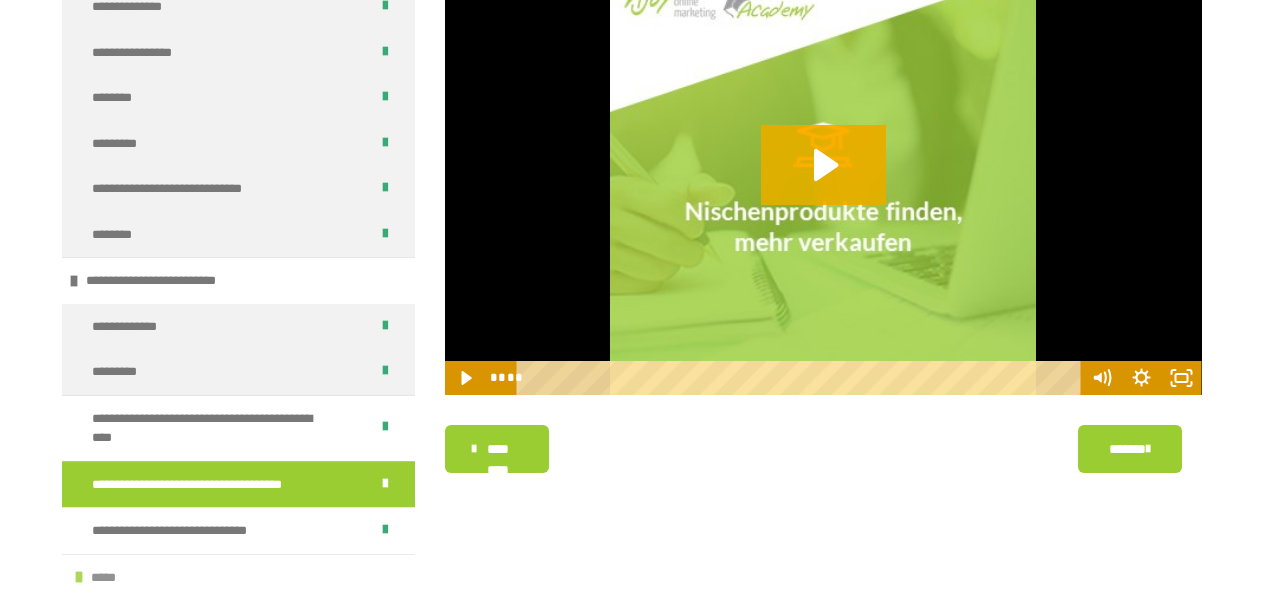click on "*****" at bounding box center (107, 578) 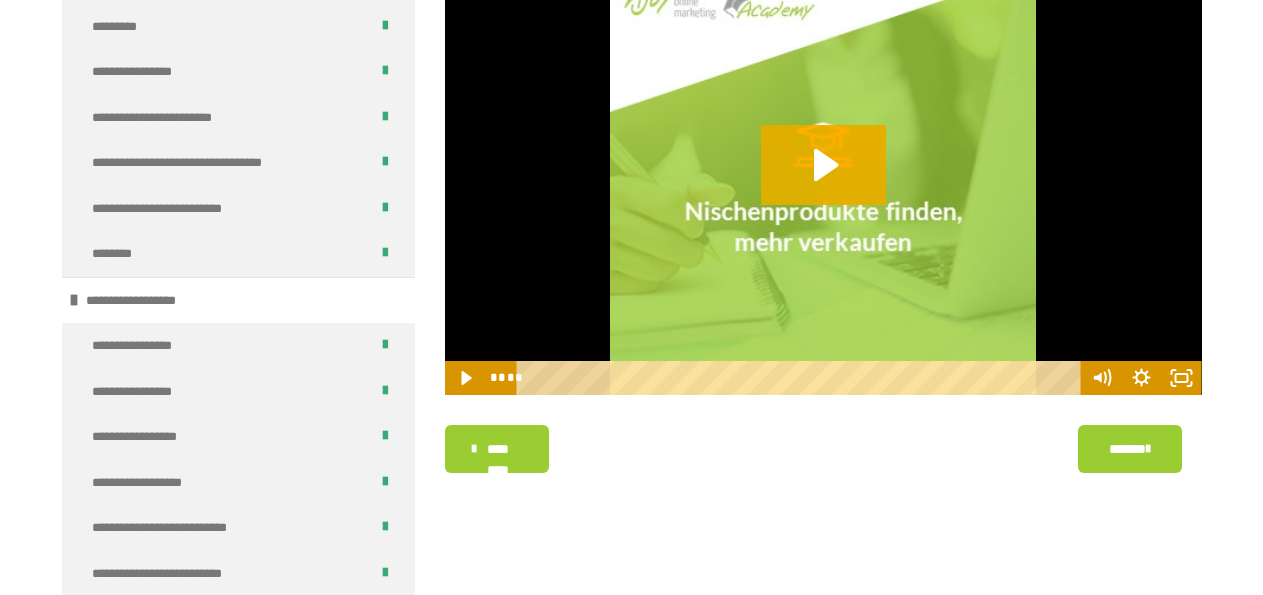 scroll, scrollTop: 1691, scrollLeft: 0, axis: vertical 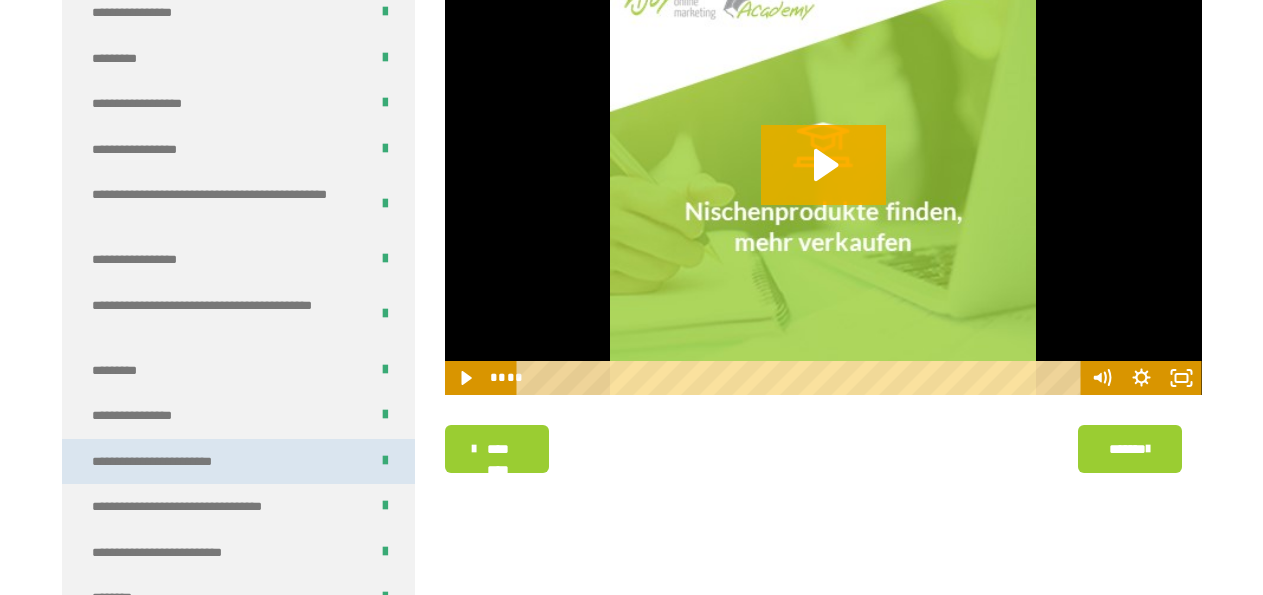click on "**********" at bounding box center [214, 315] 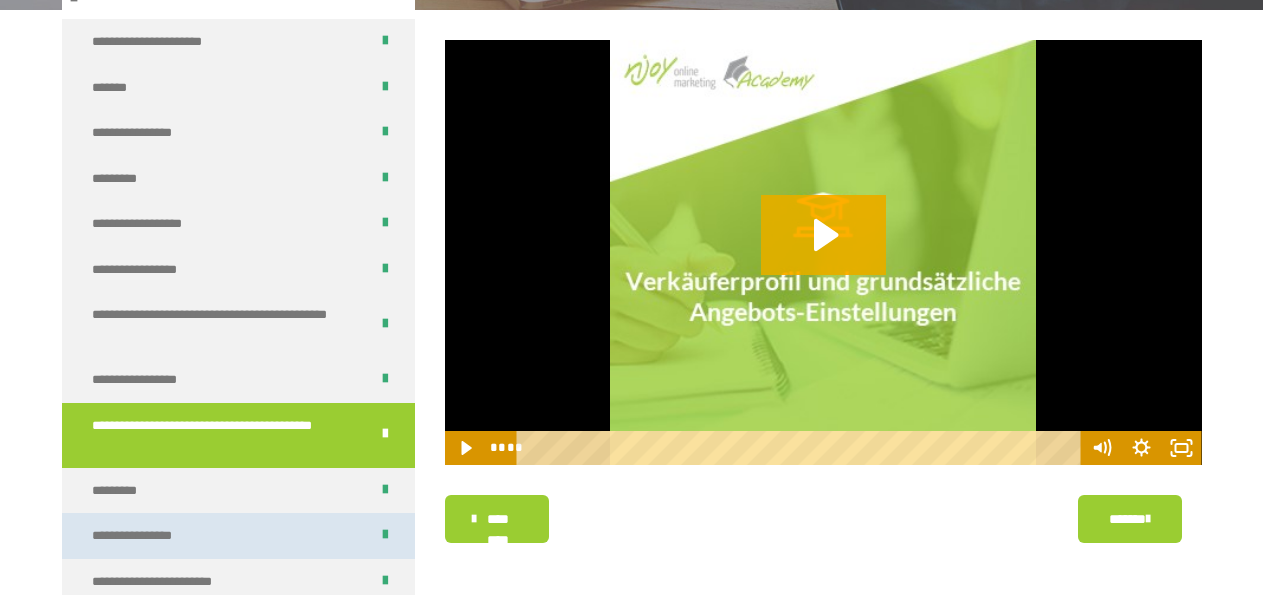 scroll, scrollTop: 1229, scrollLeft: 0, axis: vertical 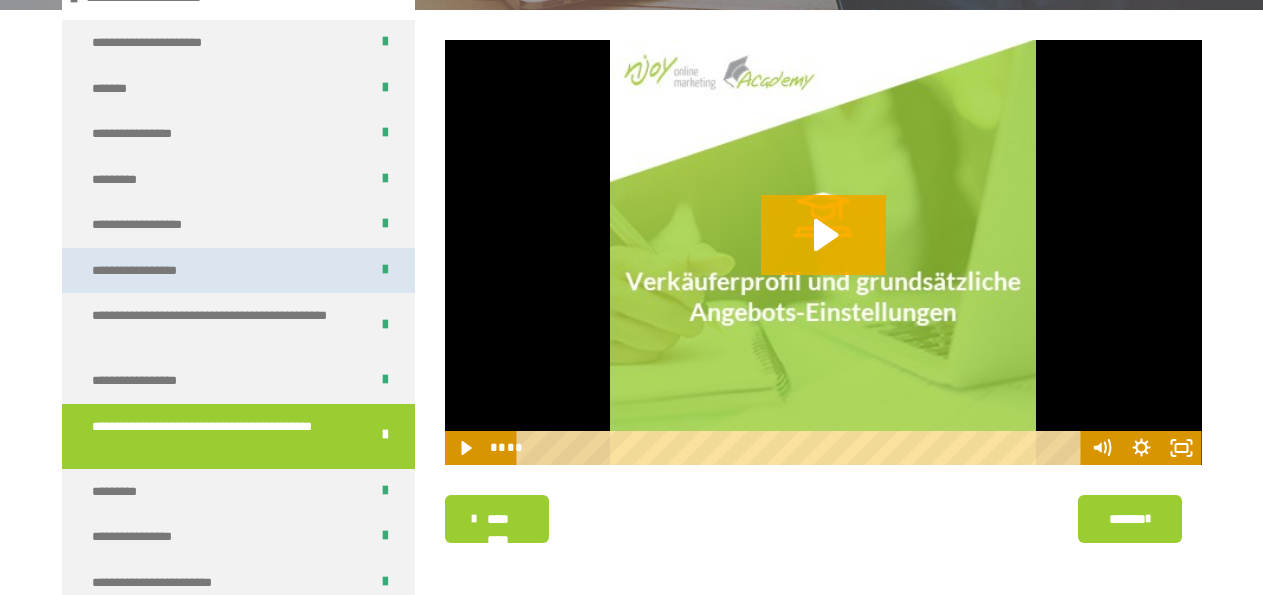 click on "**********" at bounding box center [238, 271] 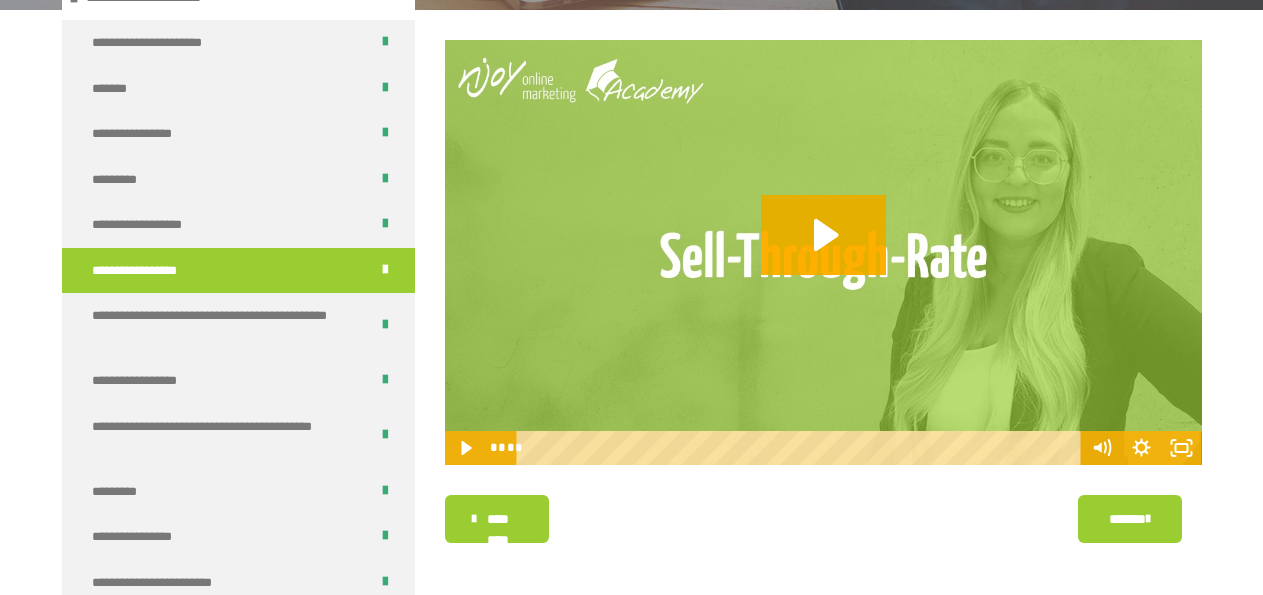 scroll, scrollTop: 1114, scrollLeft: 0, axis: vertical 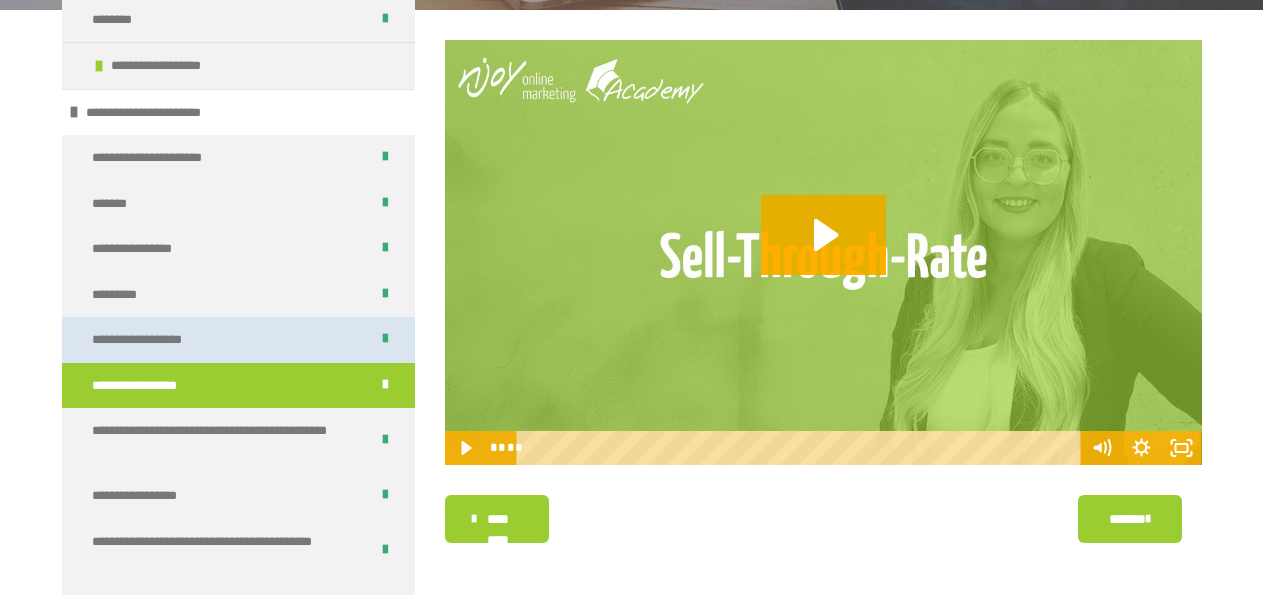 click on "**********" at bounding box center [238, 340] 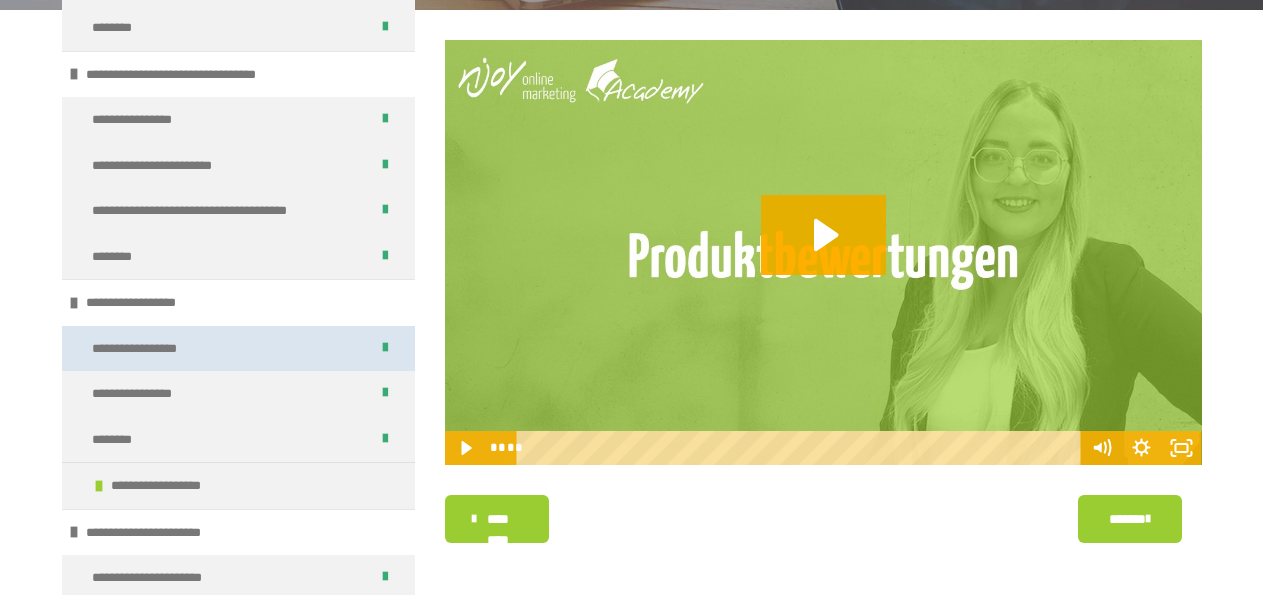 scroll, scrollTop: 664, scrollLeft: 0, axis: vertical 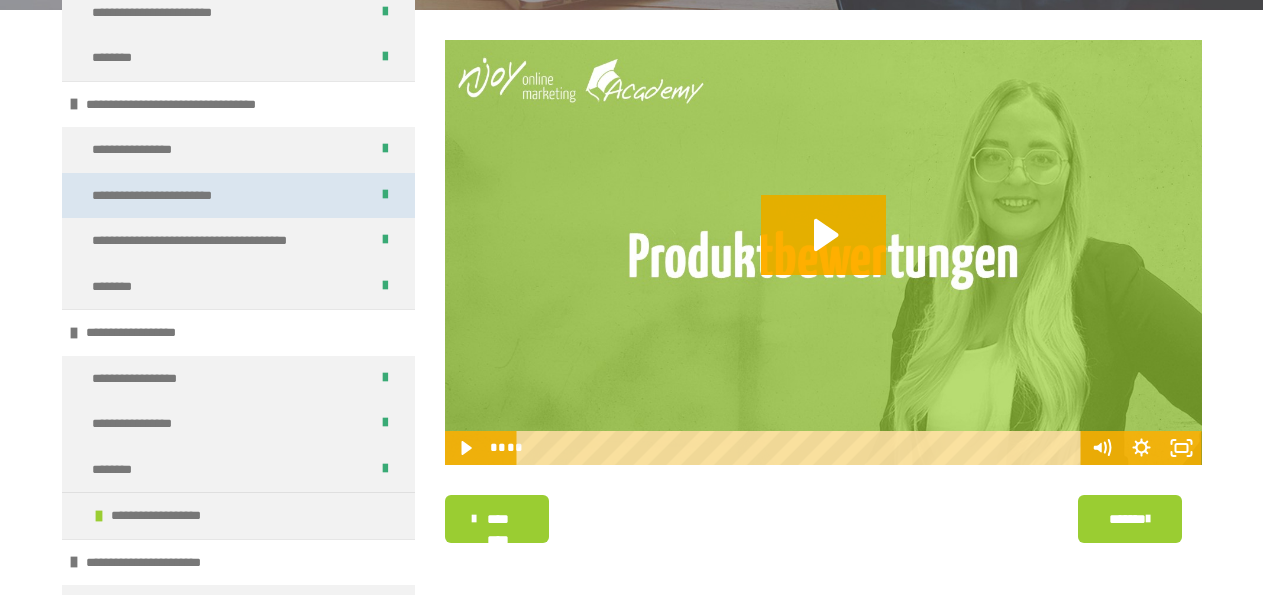 click on "**********" at bounding box center [166, 196] 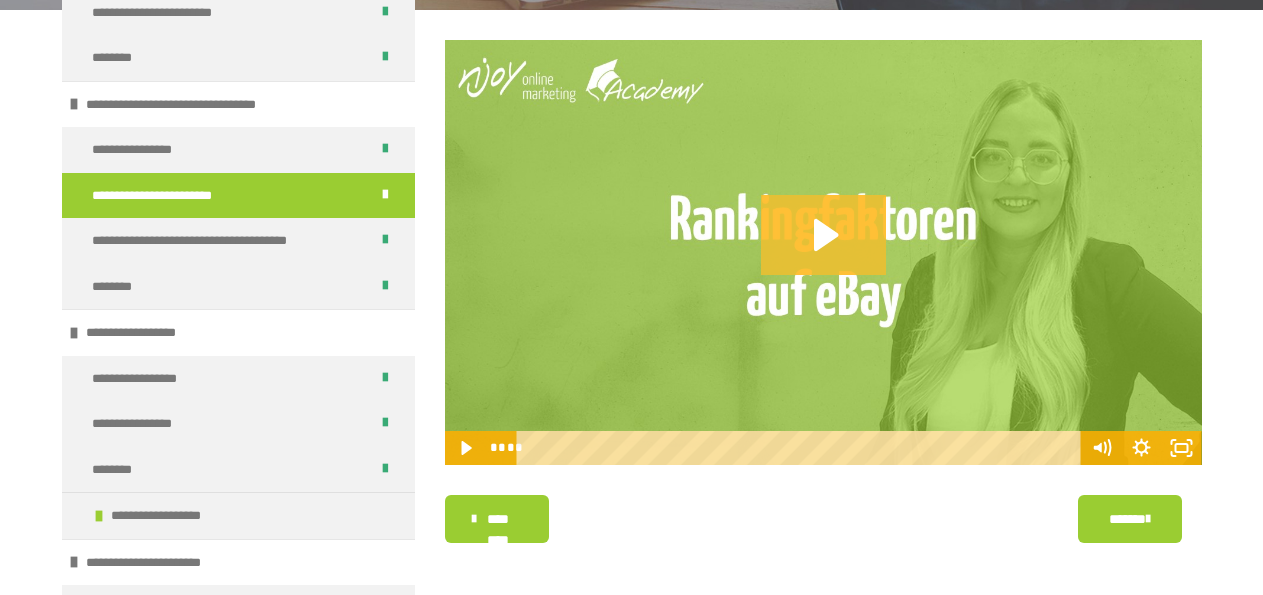 click 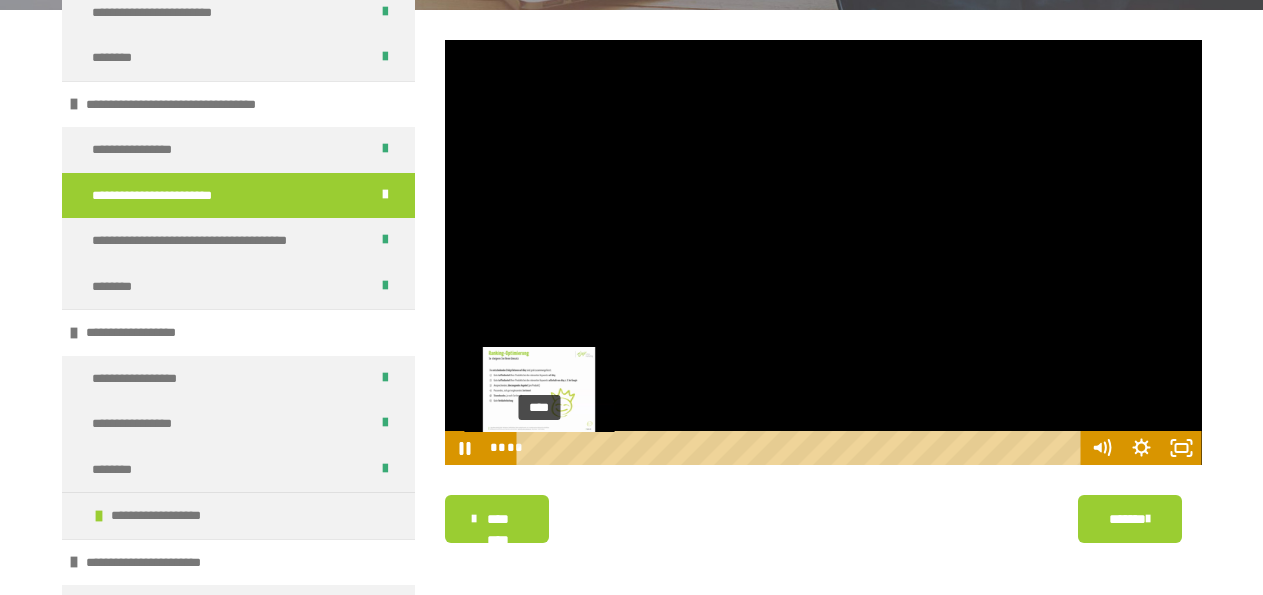 click on "****" at bounding box center (801, 448) 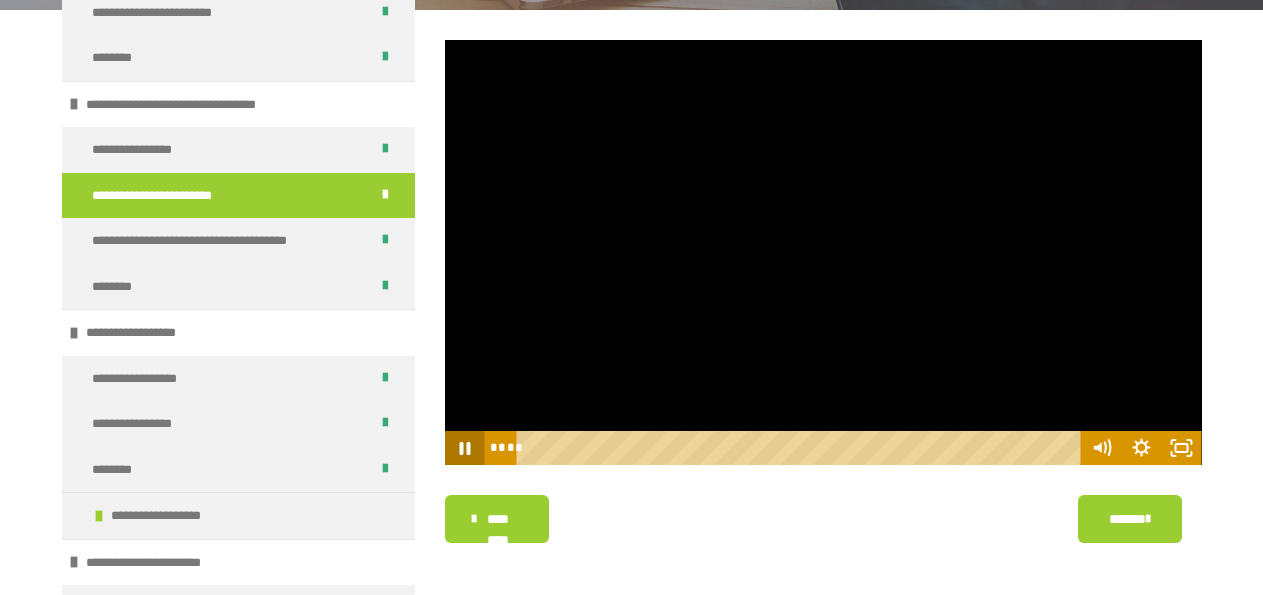 click 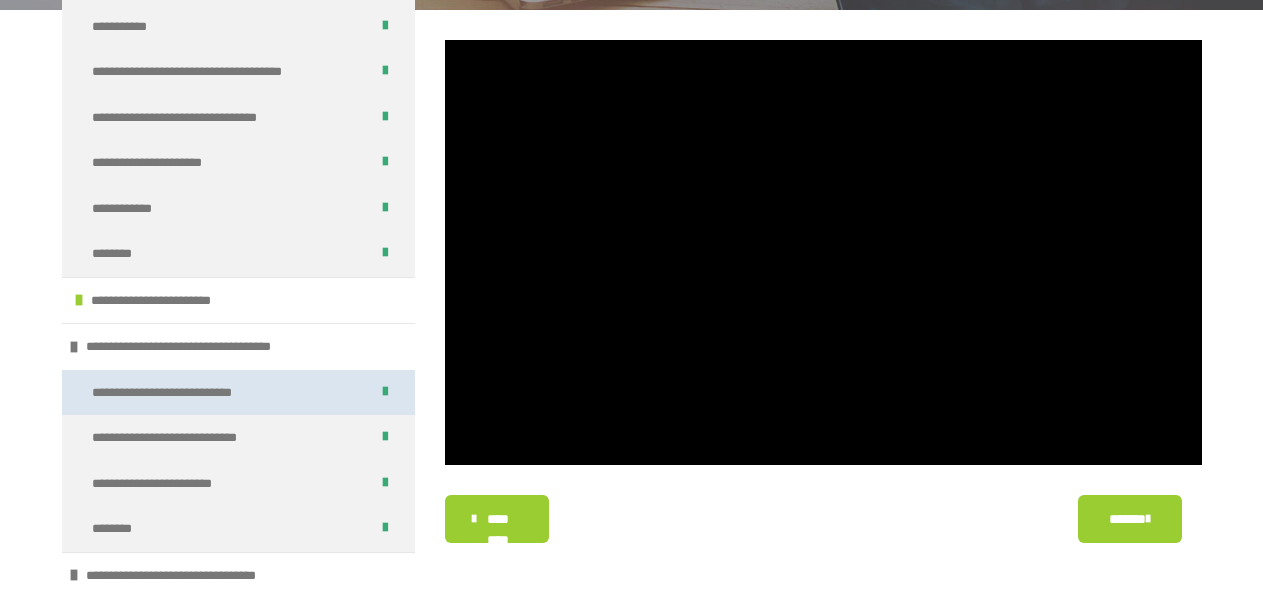 scroll, scrollTop: 188, scrollLeft: 0, axis: vertical 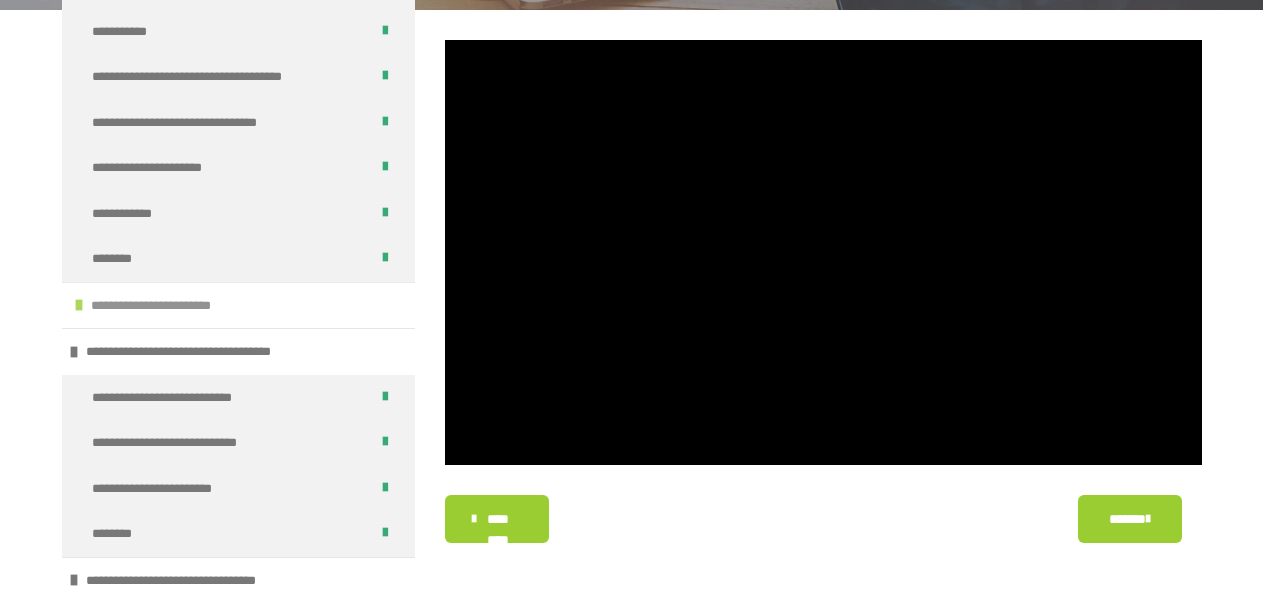 click on "**********" at bounding box center (164, 306) 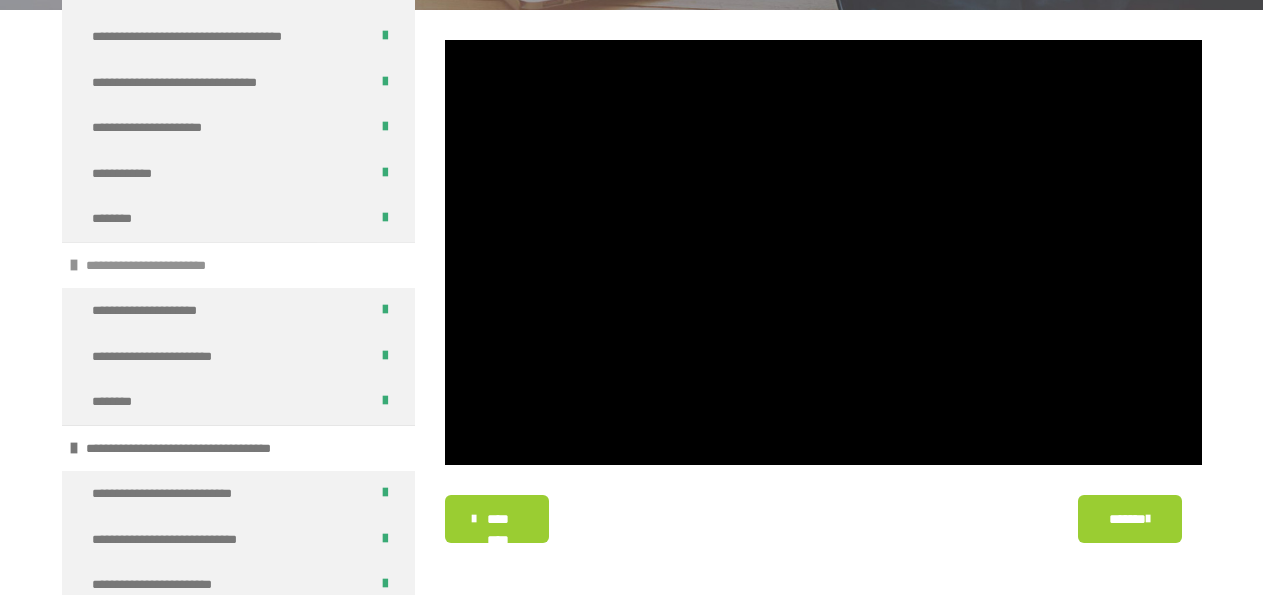 scroll, scrollTop: 223, scrollLeft: 0, axis: vertical 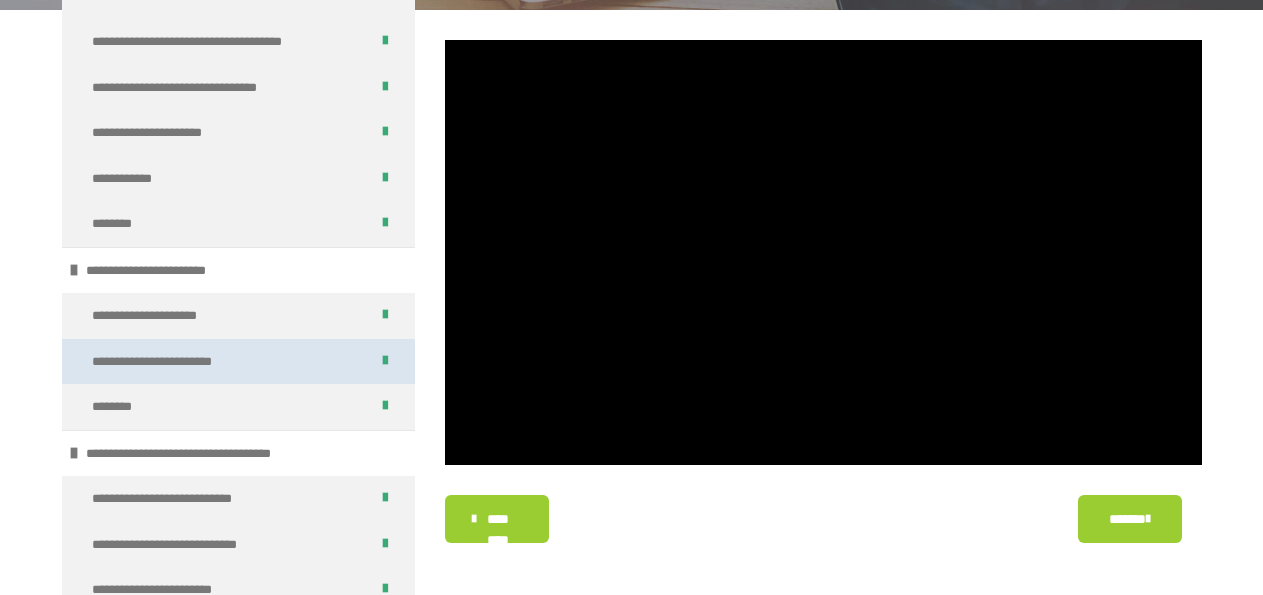 click on "**********" at bounding box center [164, 362] 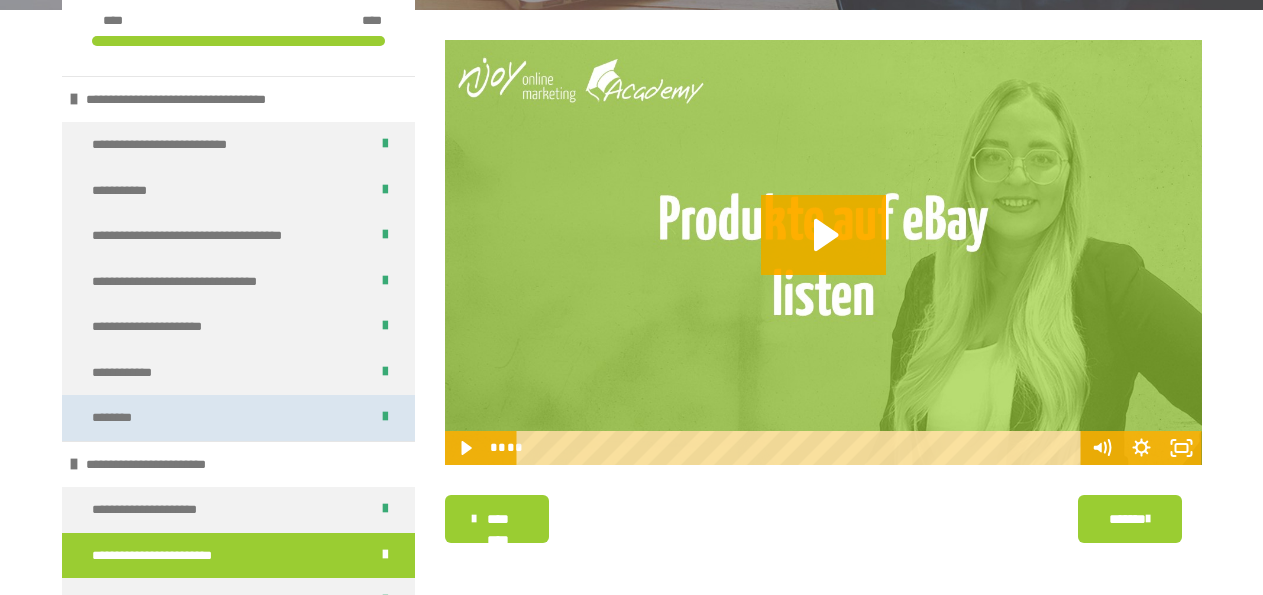 scroll, scrollTop: 0, scrollLeft: 0, axis: both 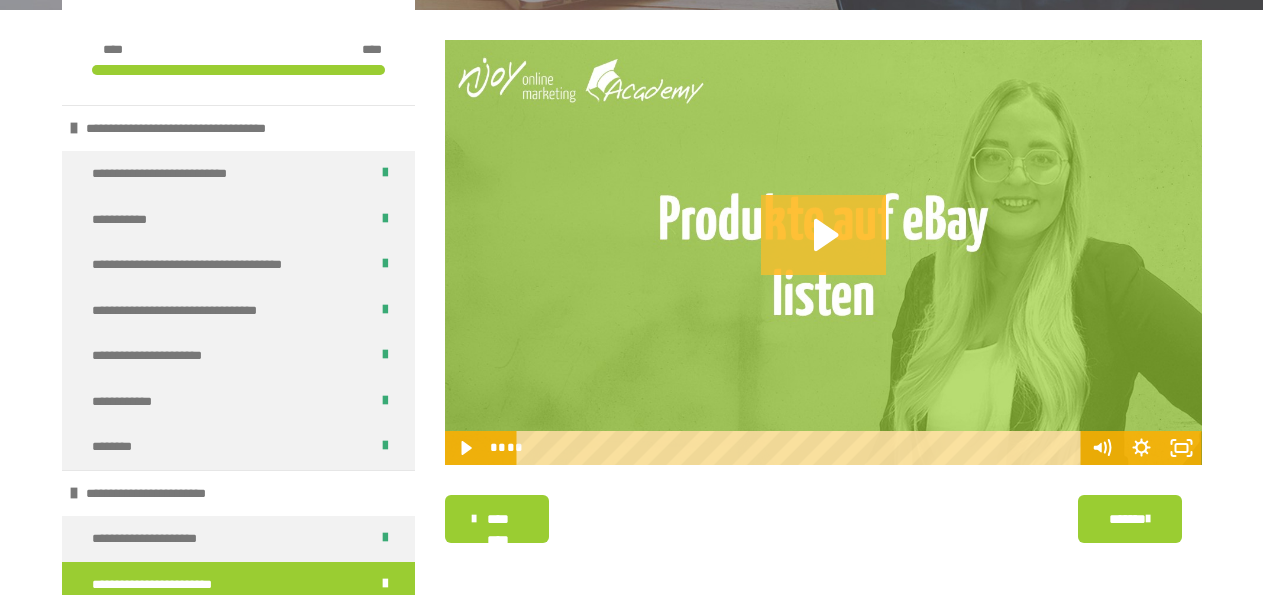 click 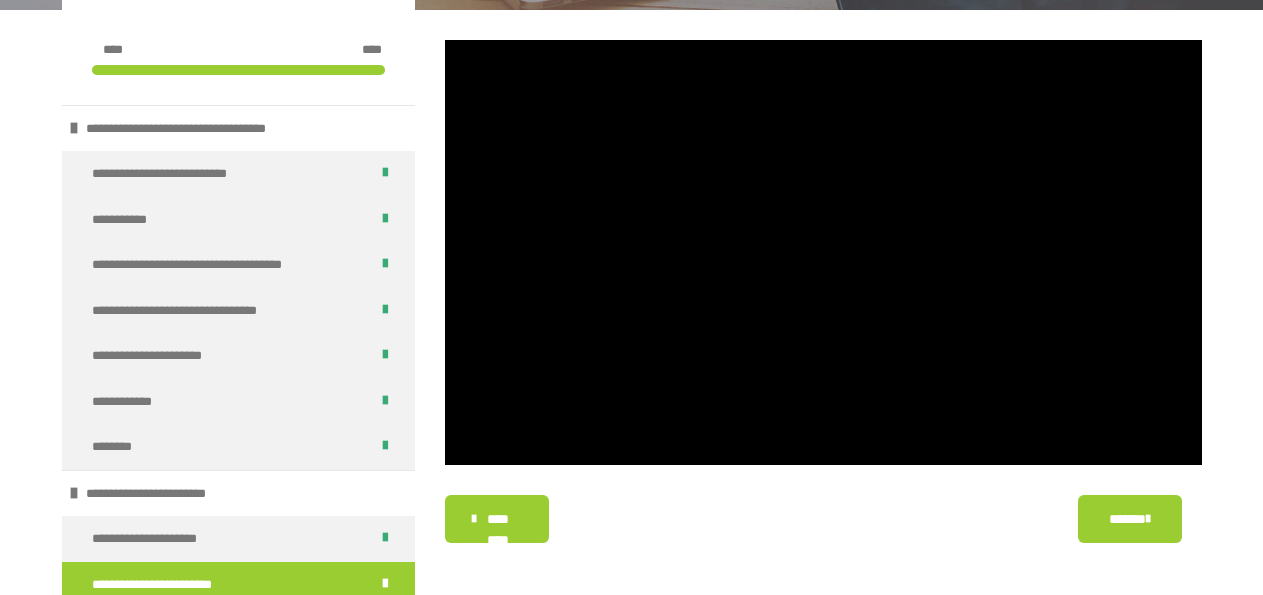 click at bounding box center [823, 253] 